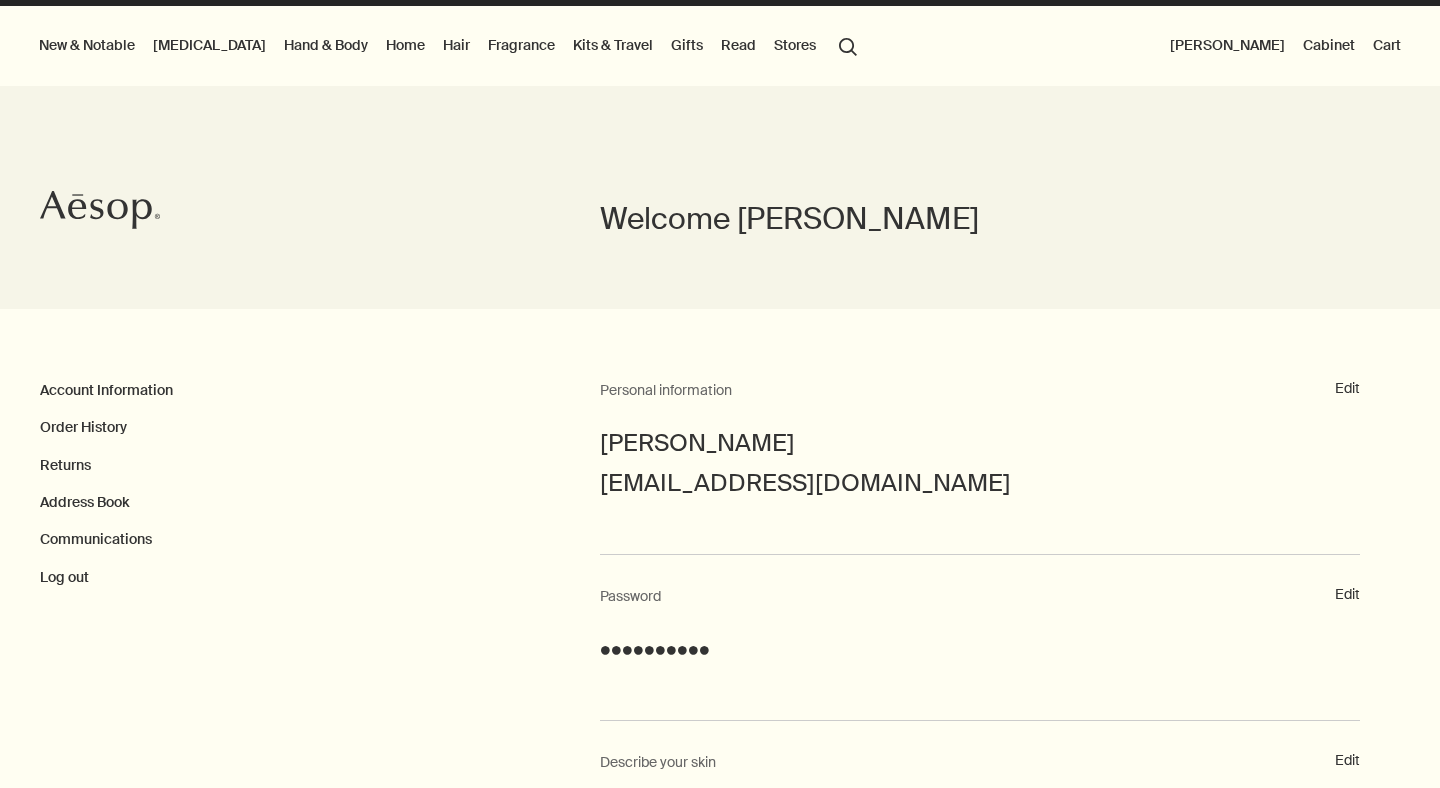 scroll, scrollTop: 591, scrollLeft: 0, axis: vertical 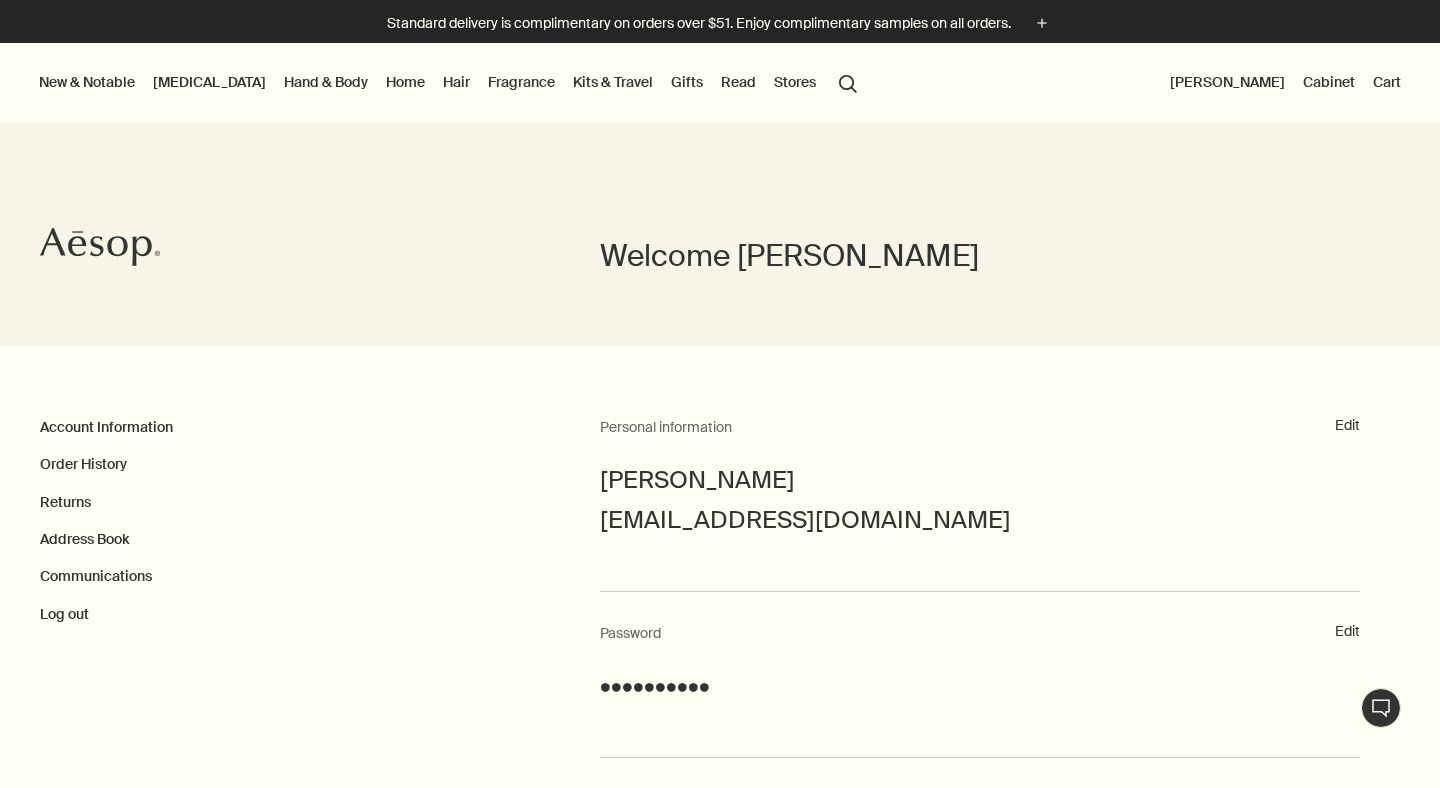 click on "search Search" at bounding box center [848, 82] 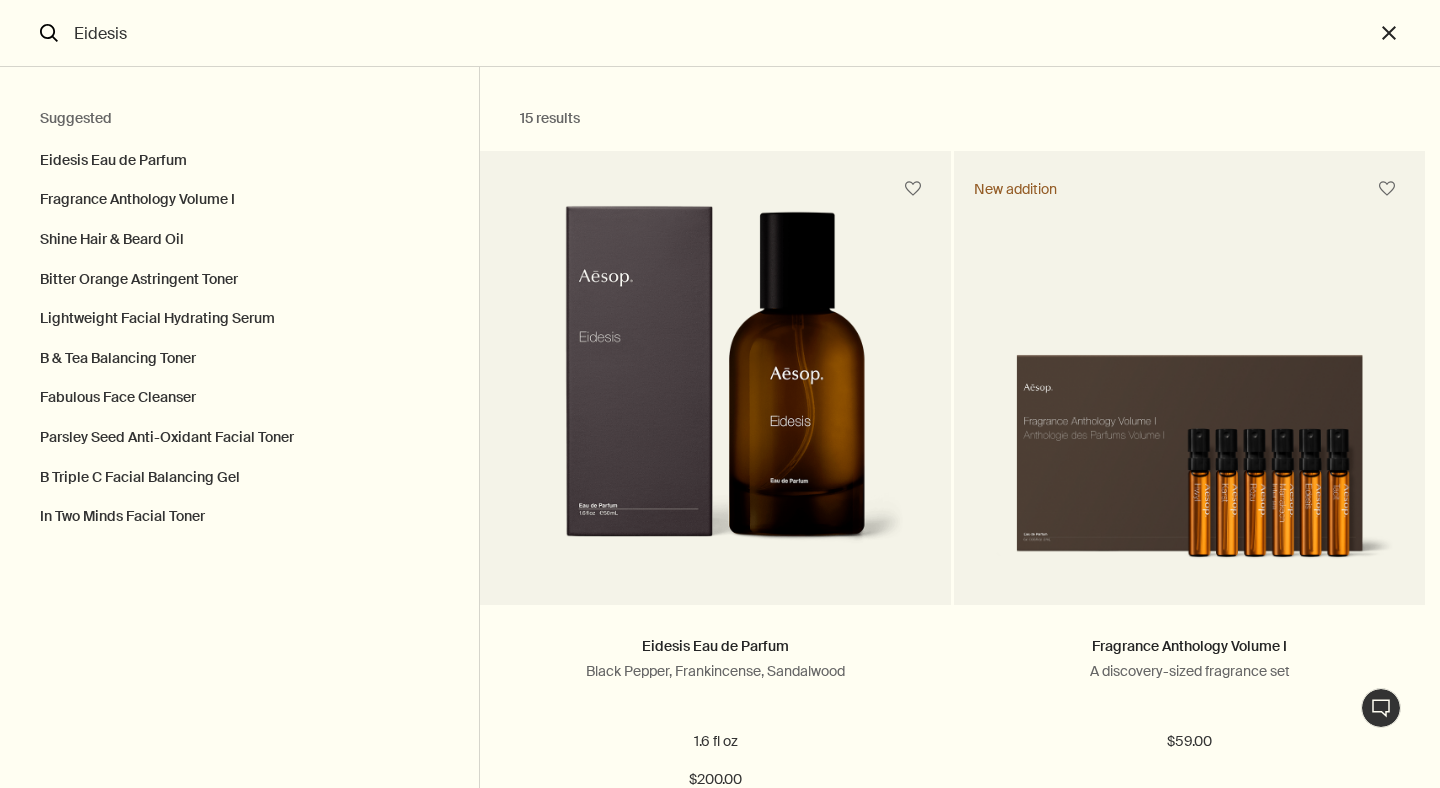 type on "Eidesis" 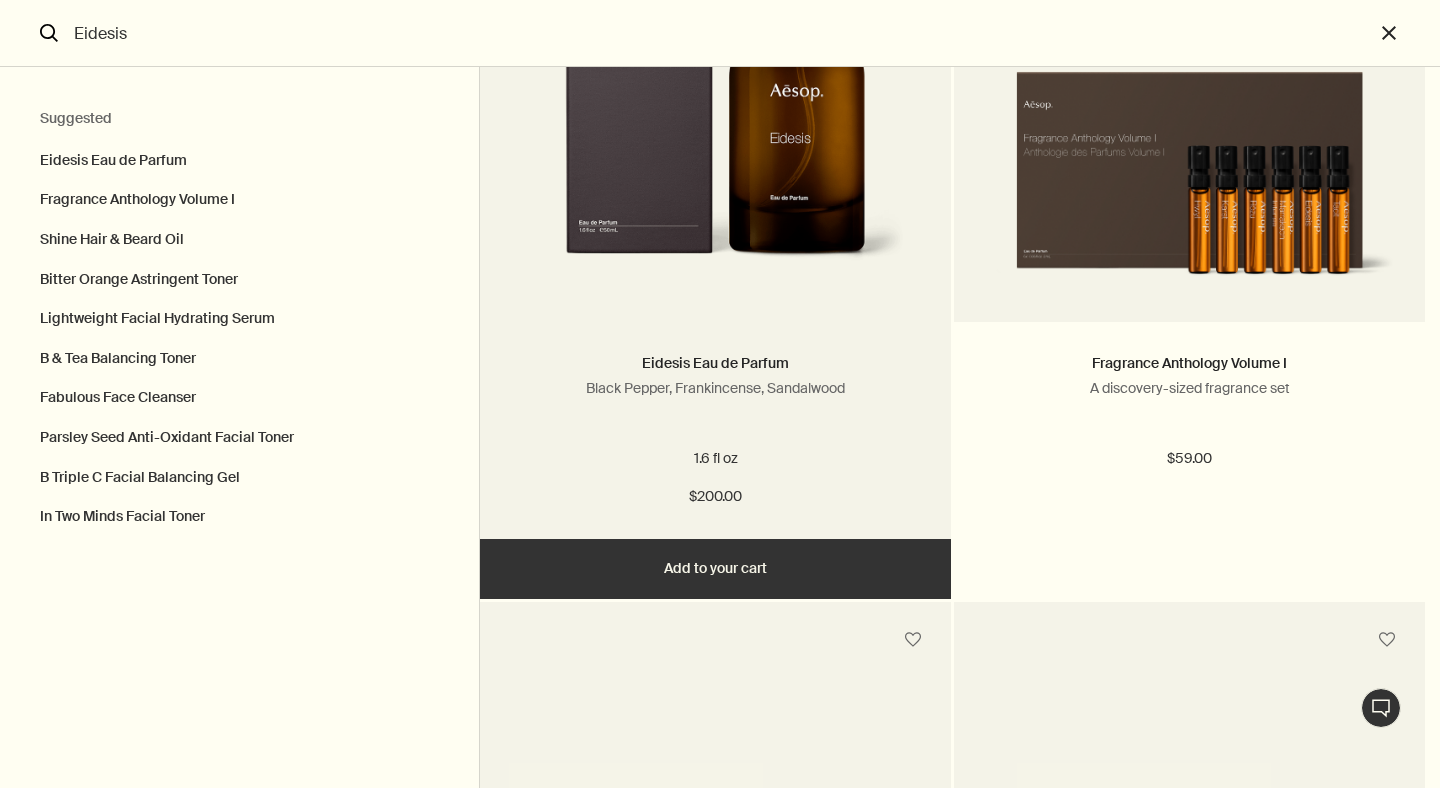scroll, scrollTop: 0, scrollLeft: 0, axis: both 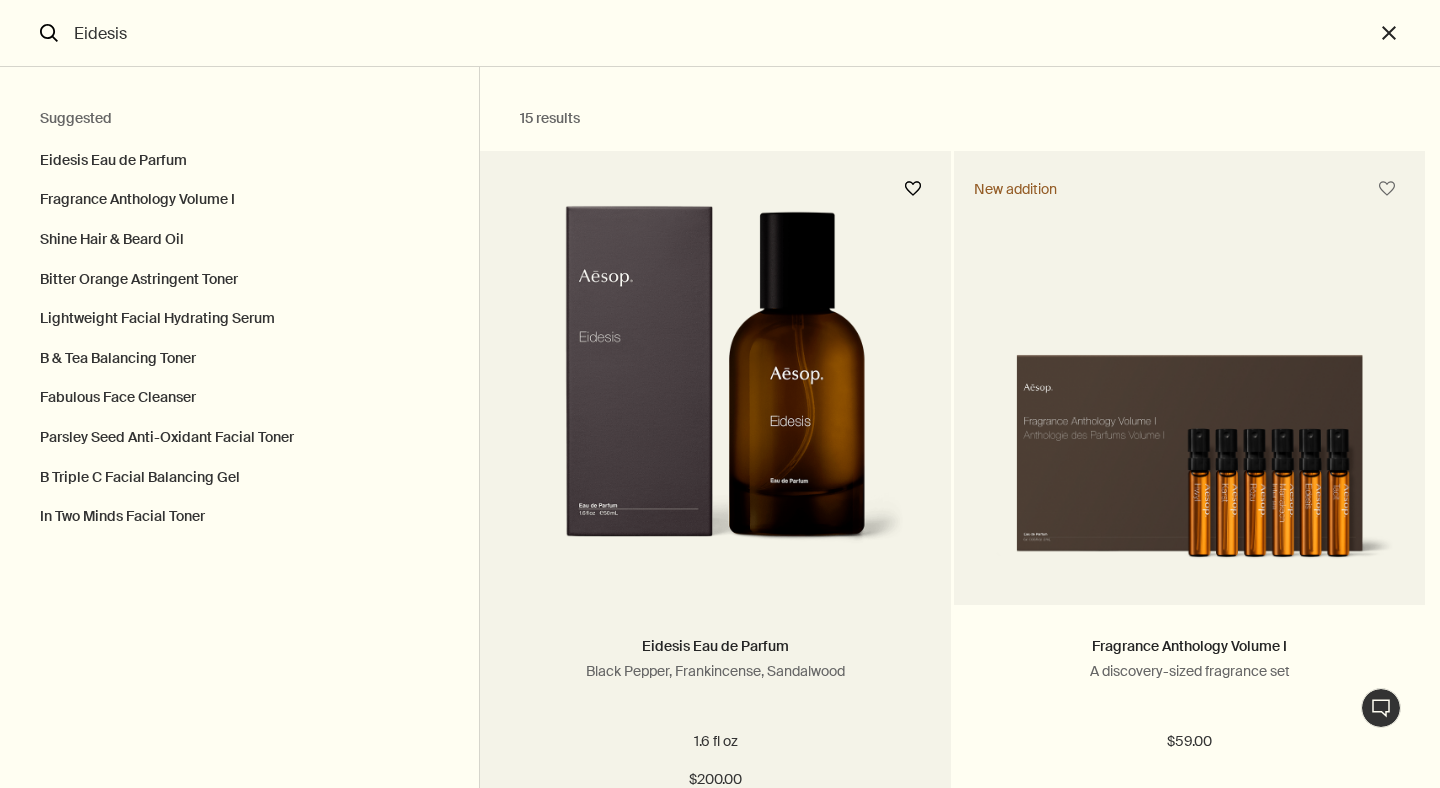 click at bounding box center [913, 189] 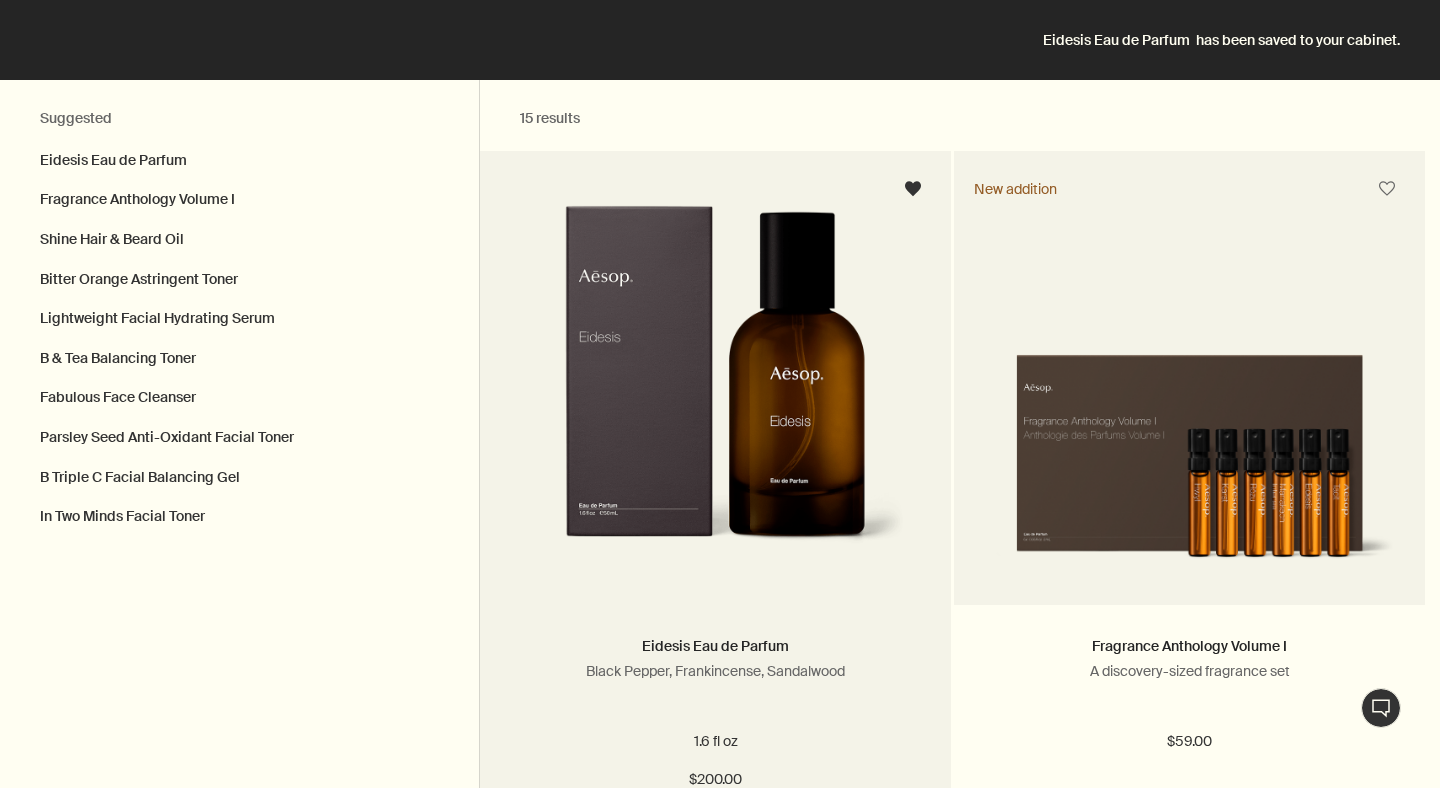 click at bounding box center [715, 390] 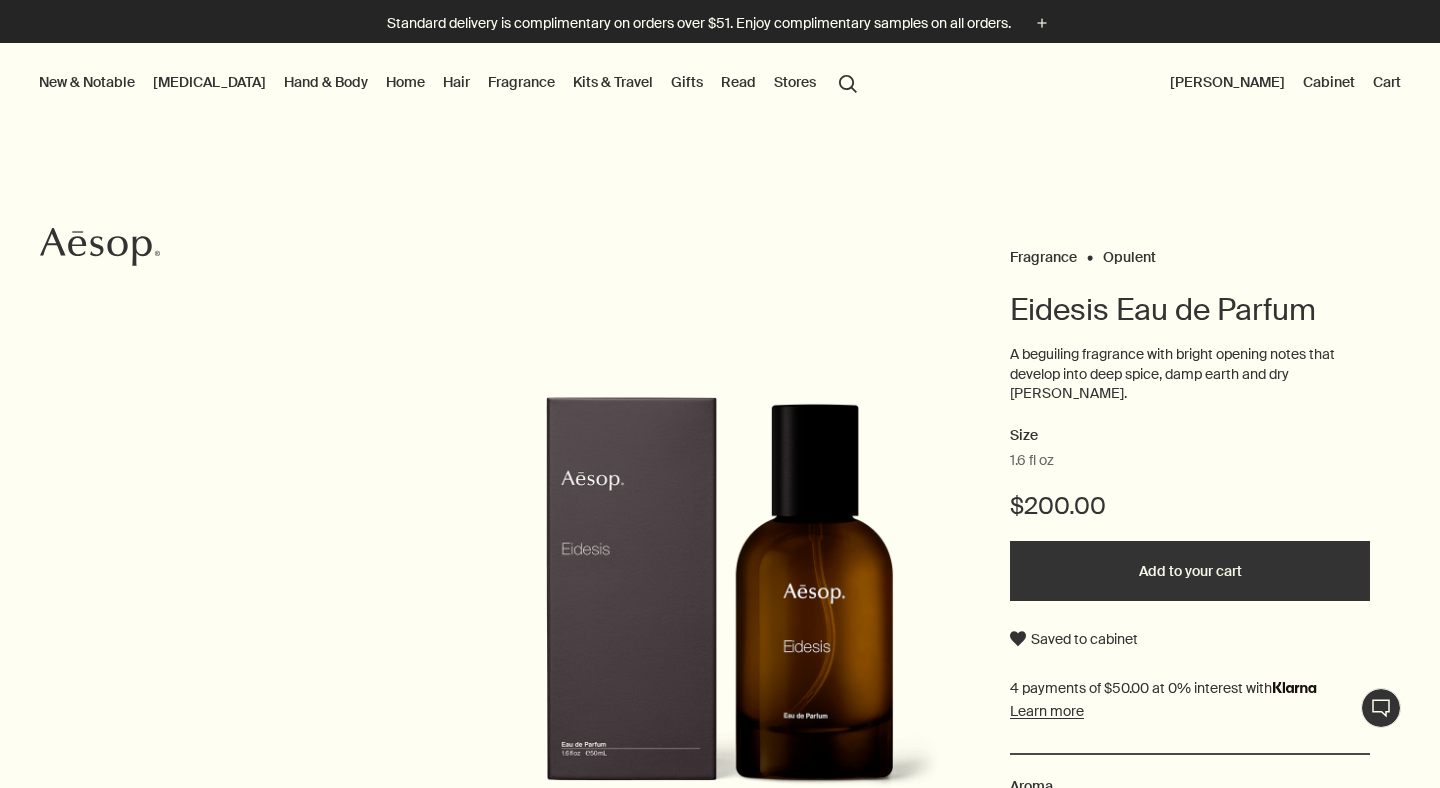 scroll, scrollTop: 0, scrollLeft: 0, axis: both 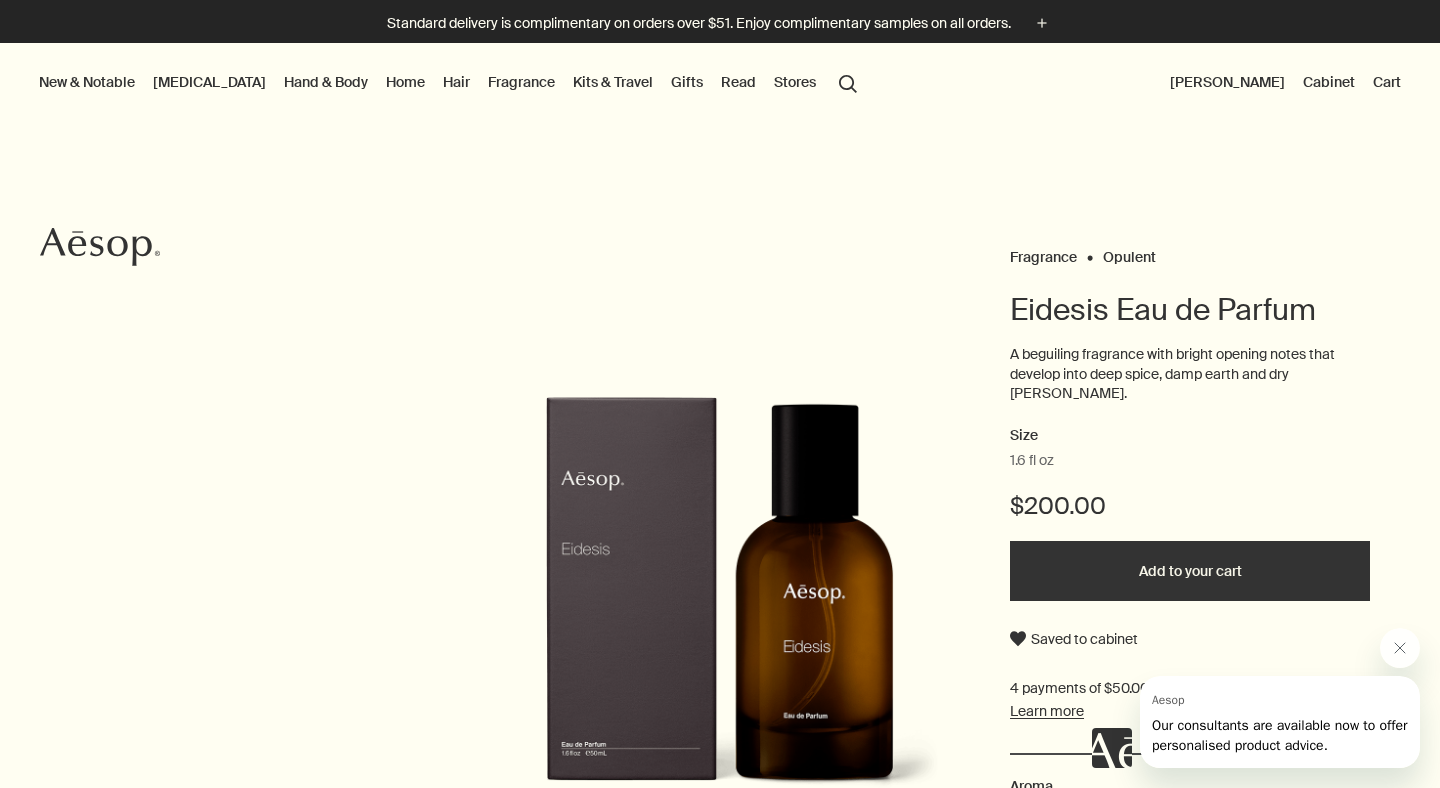 click on "Add to your cart" at bounding box center [1190, 571] 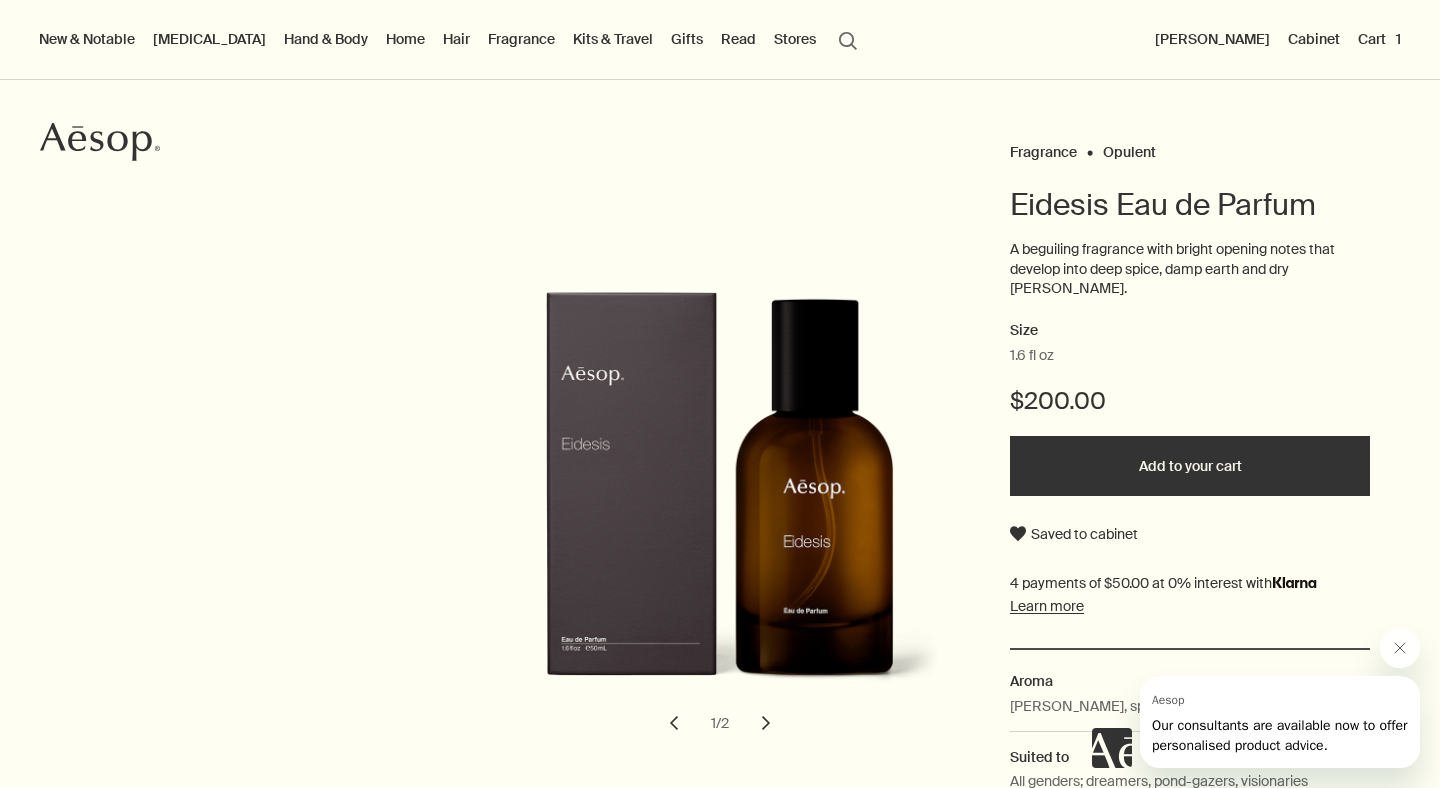 scroll, scrollTop: 32, scrollLeft: 0, axis: vertical 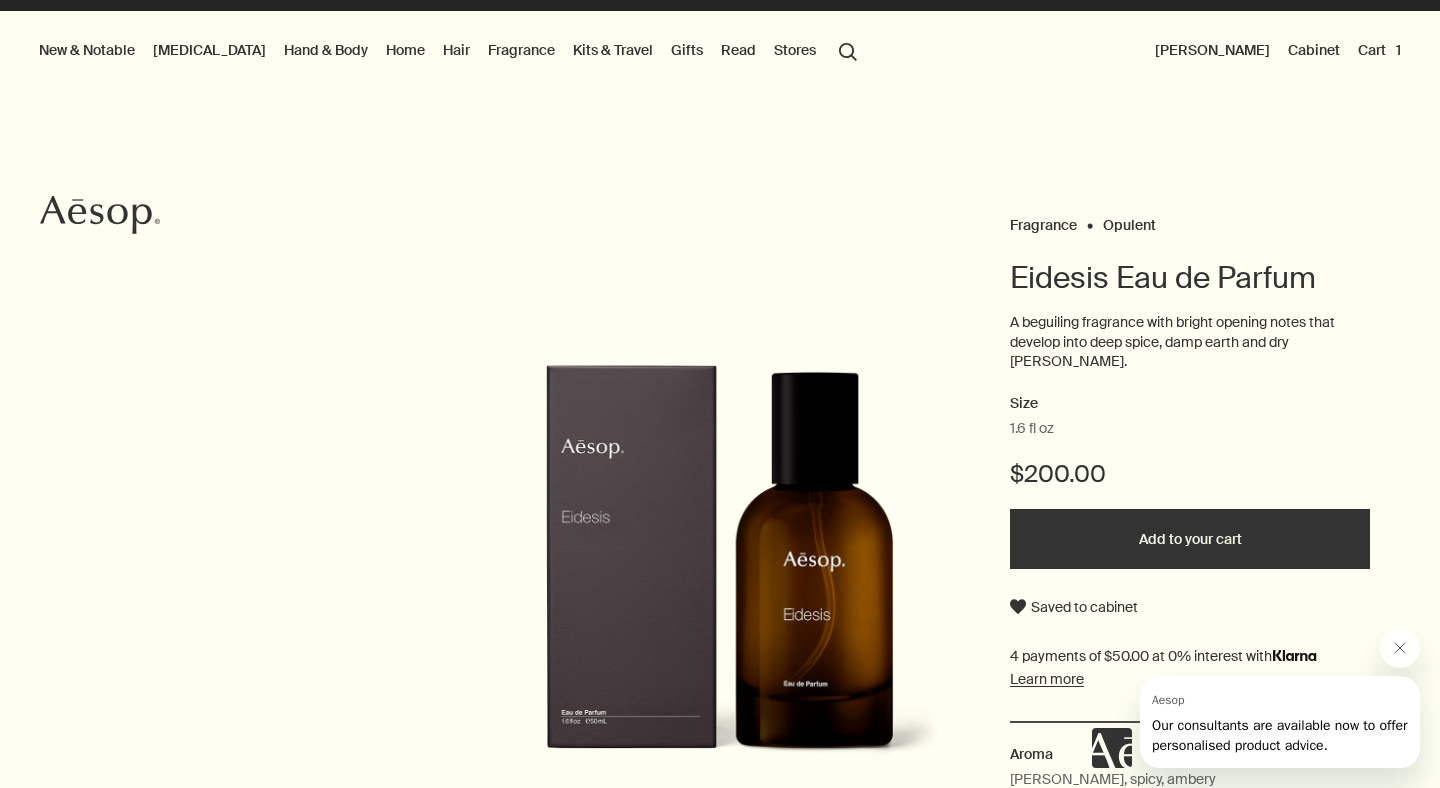 click on "Cart 1" at bounding box center [1379, 50] 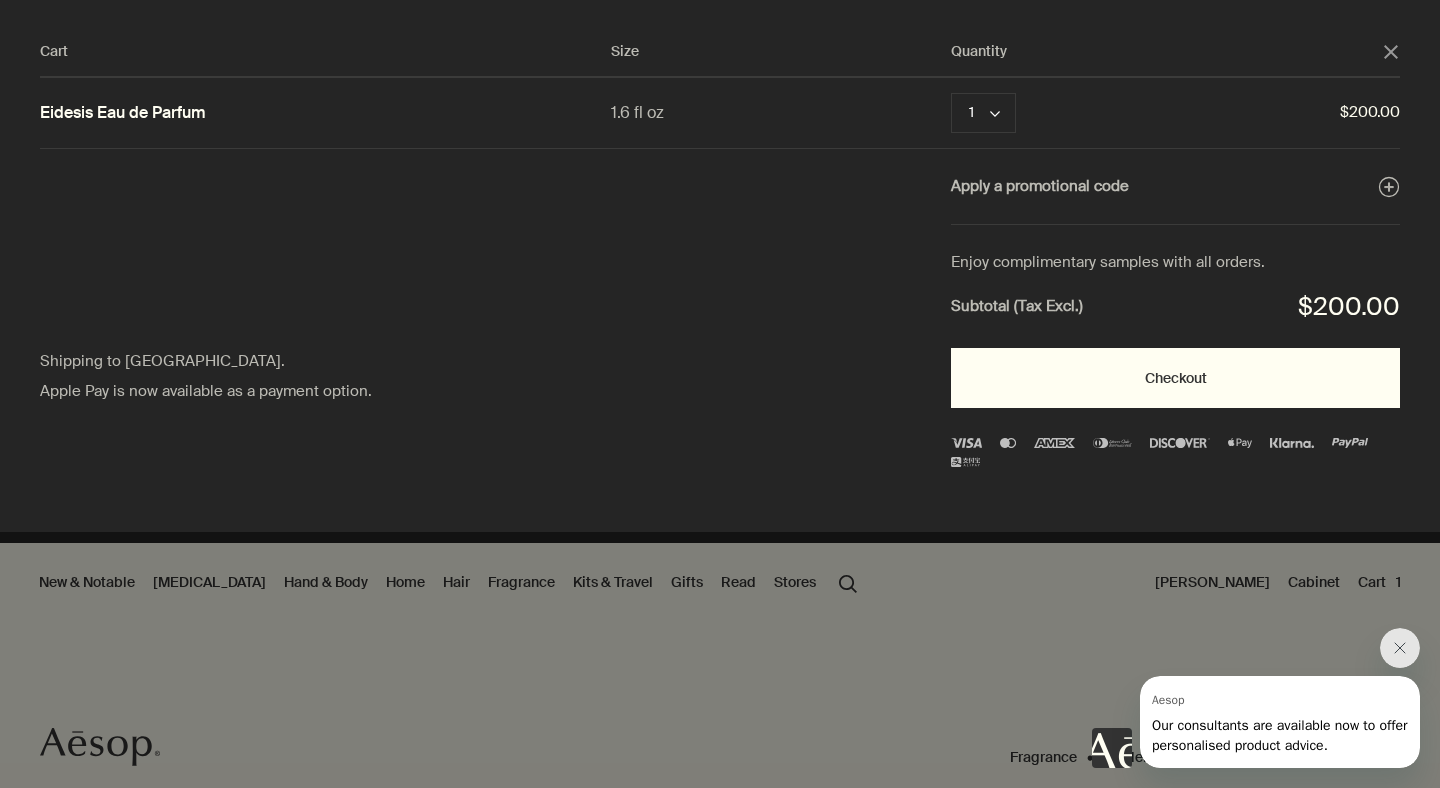 click on "Checkout" at bounding box center (1175, 378) 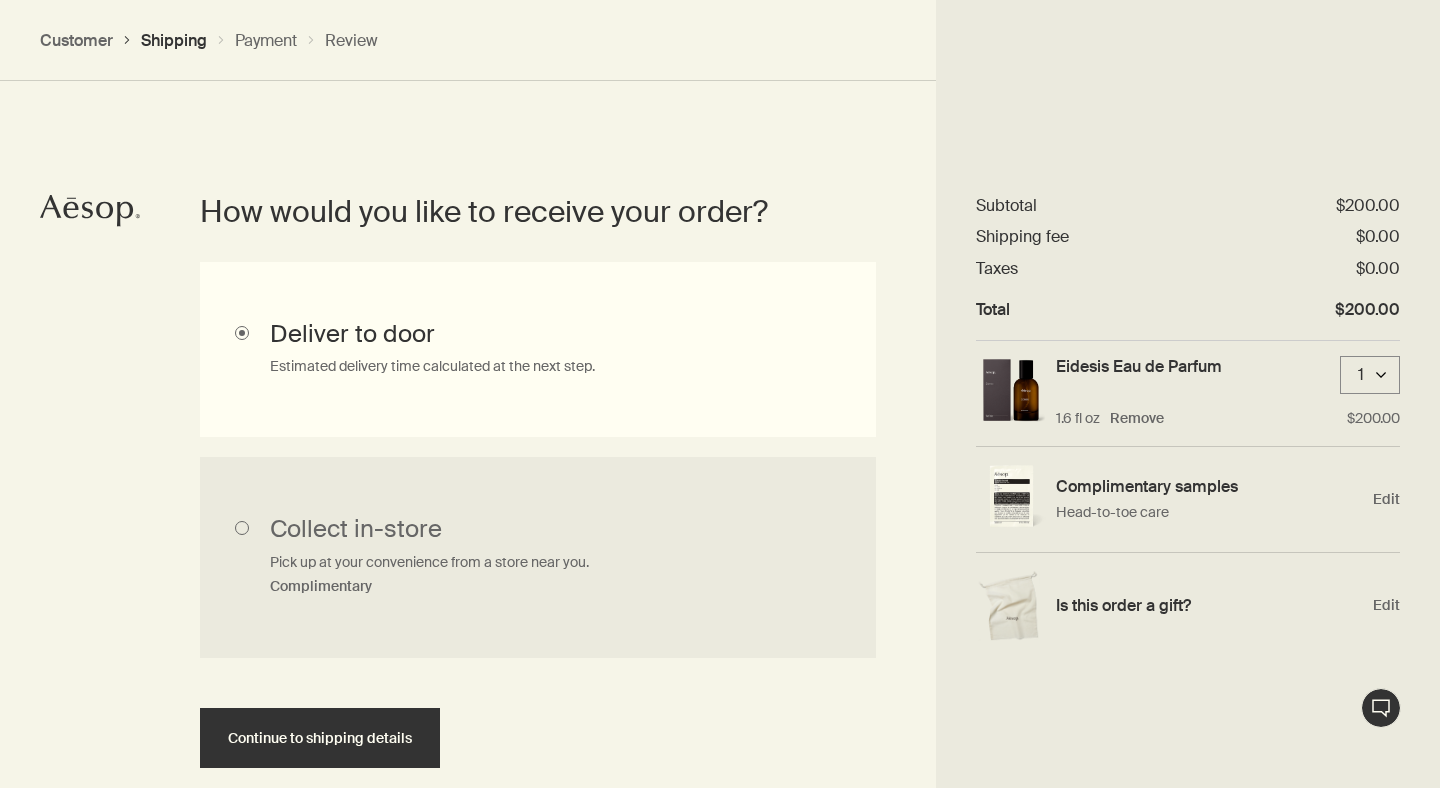 scroll, scrollTop: 451, scrollLeft: 0, axis: vertical 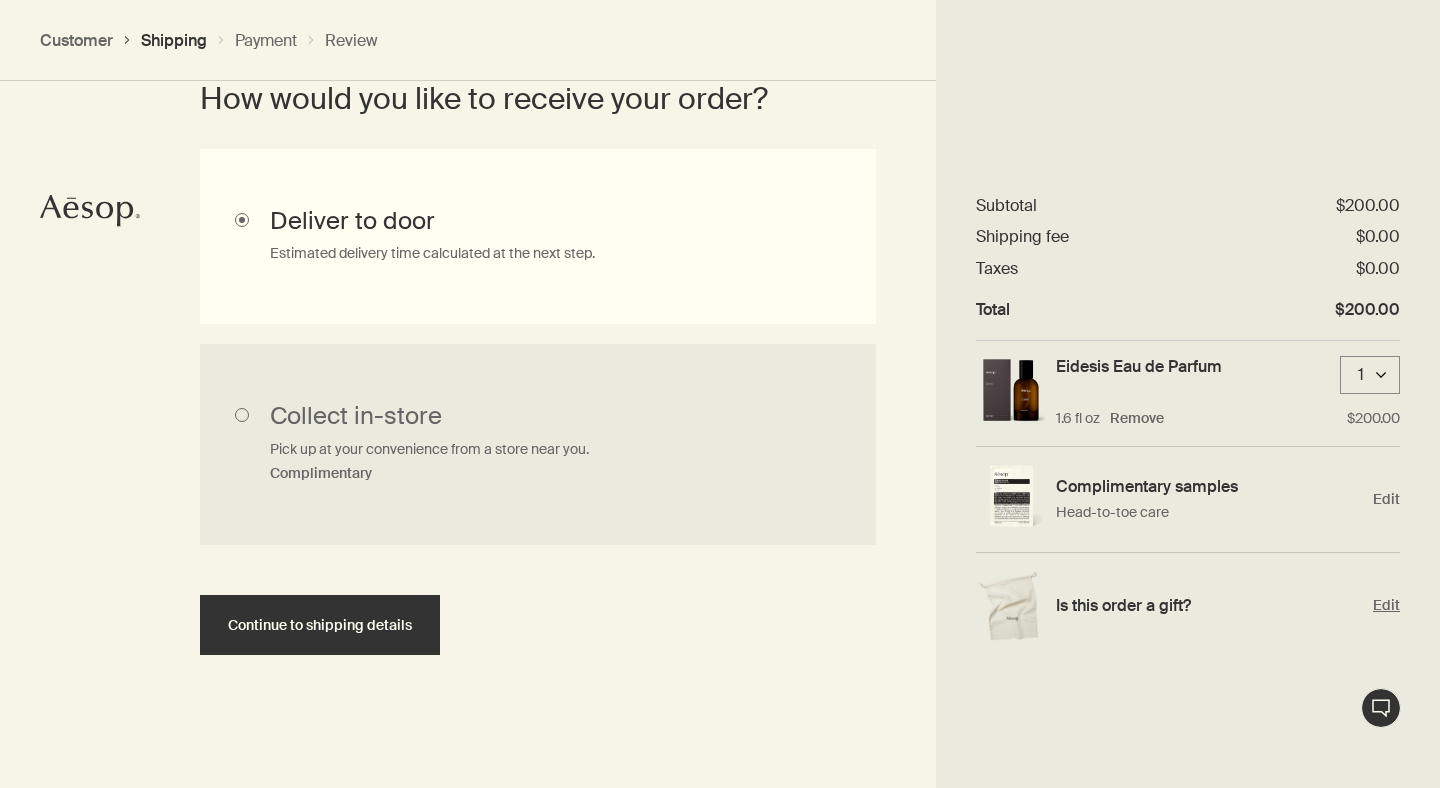 click on "Edit" at bounding box center [1386, 605] 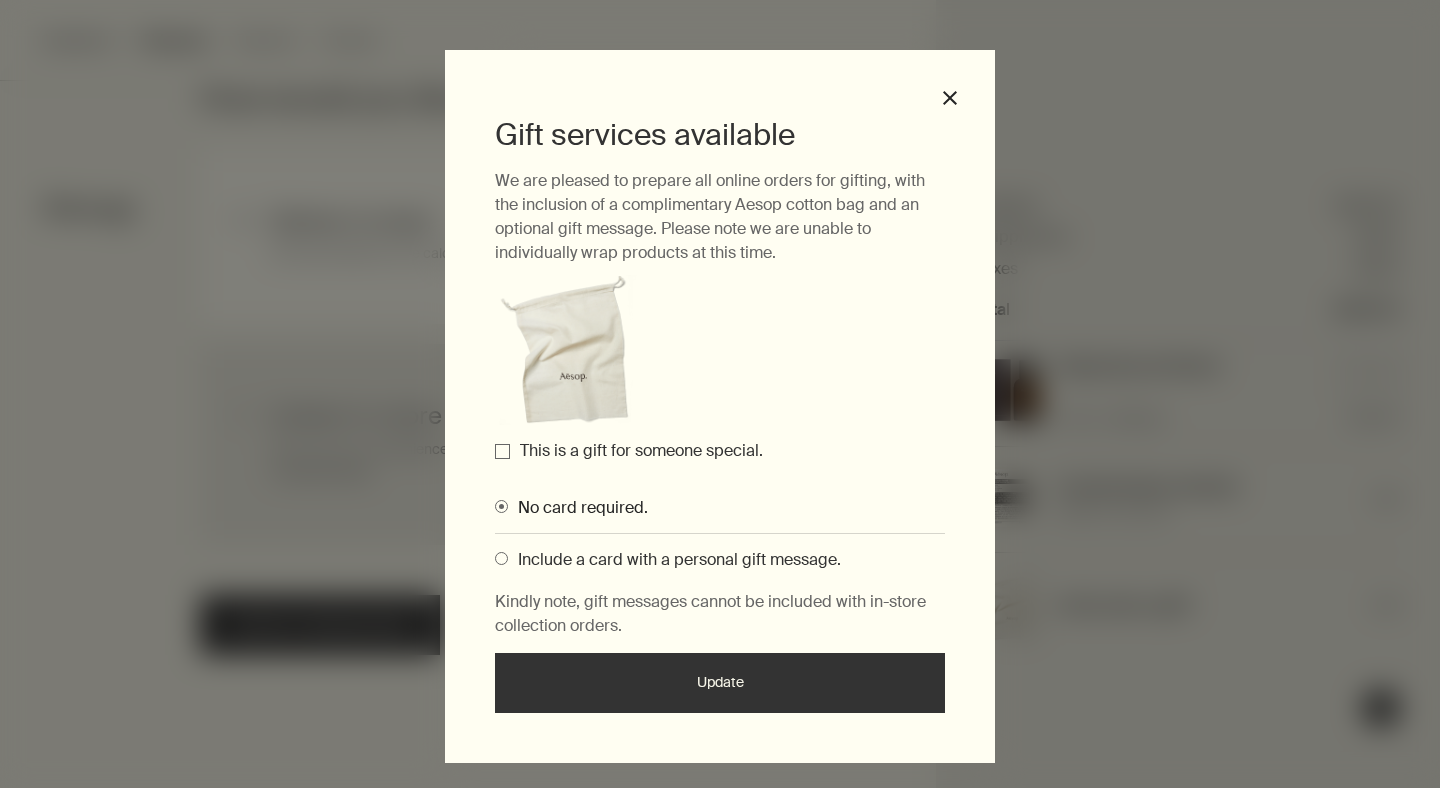 click on "This is a gift for someone special." at bounding box center (502, 451) 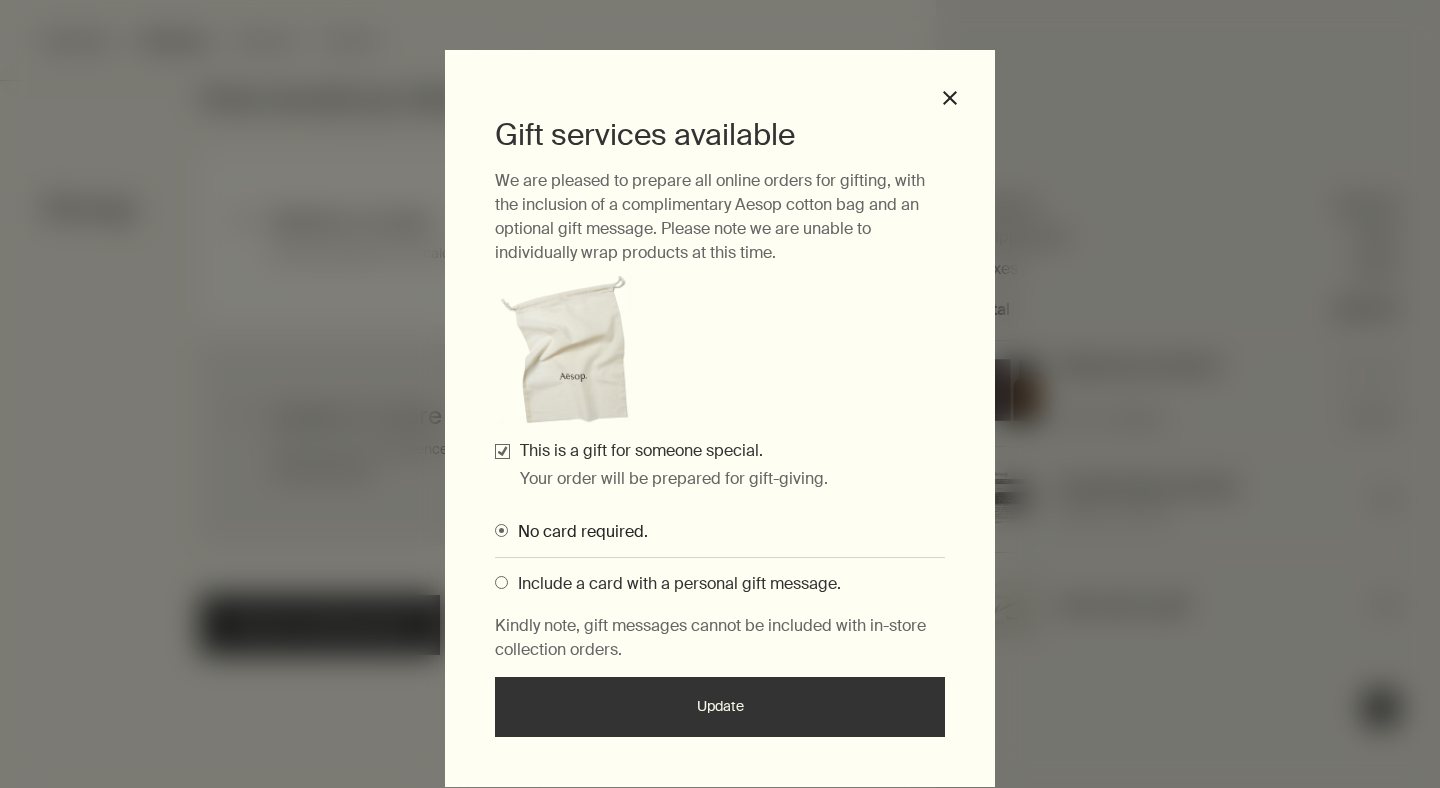 scroll, scrollTop: 49, scrollLeft: 0, axis: vertical 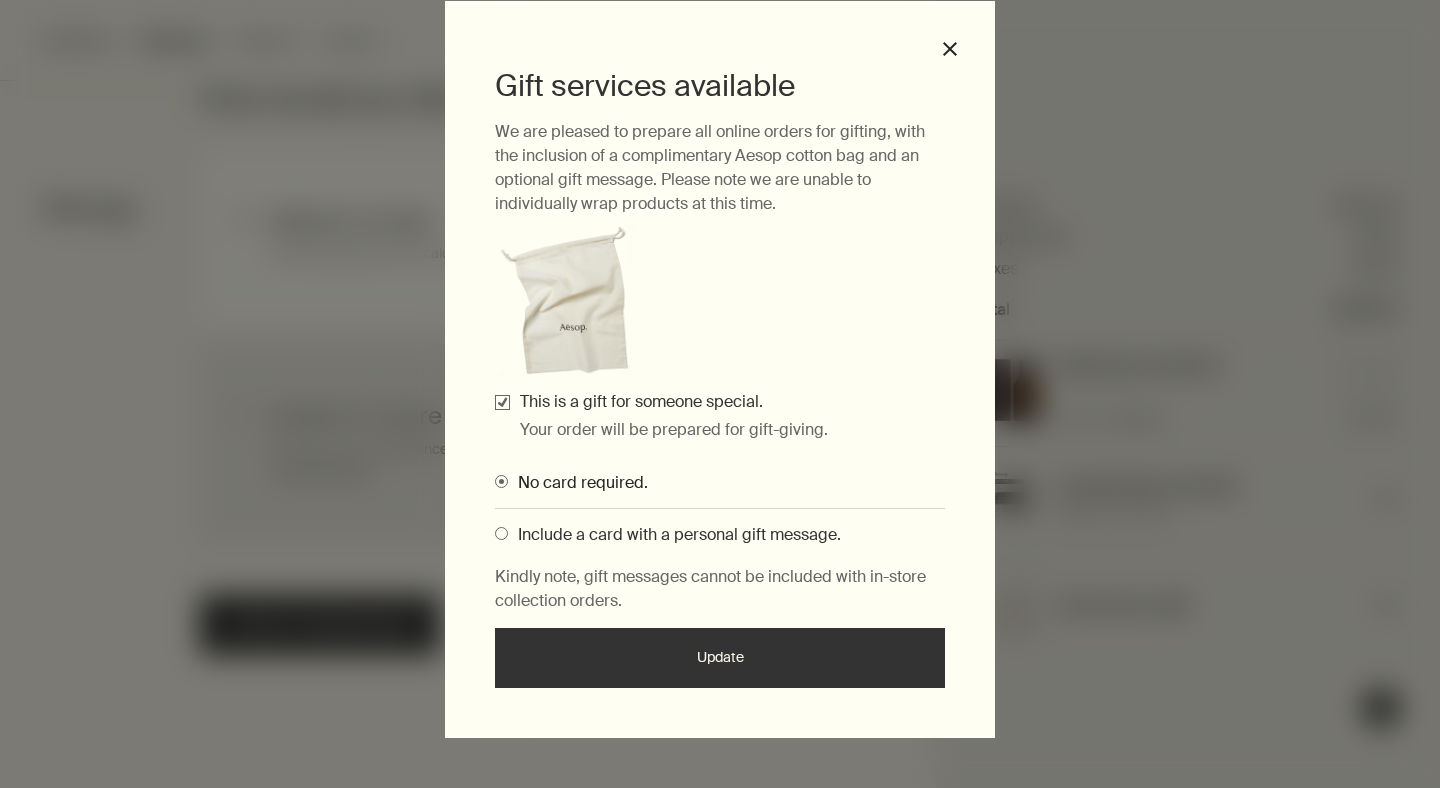 click at bounding box center [501, 533] 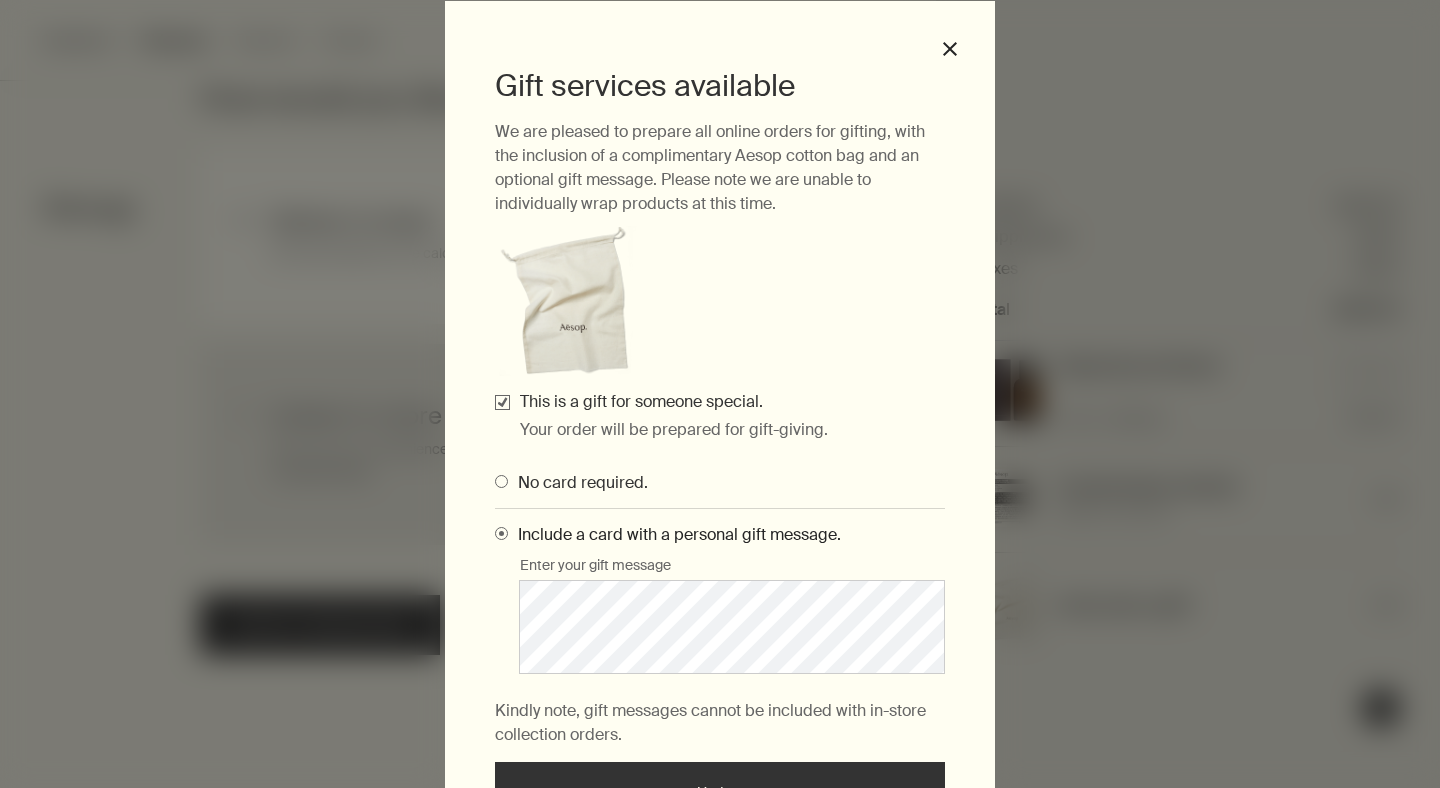 scroll, scrollTop: 107, scrollLeft: 0, axis: vertical 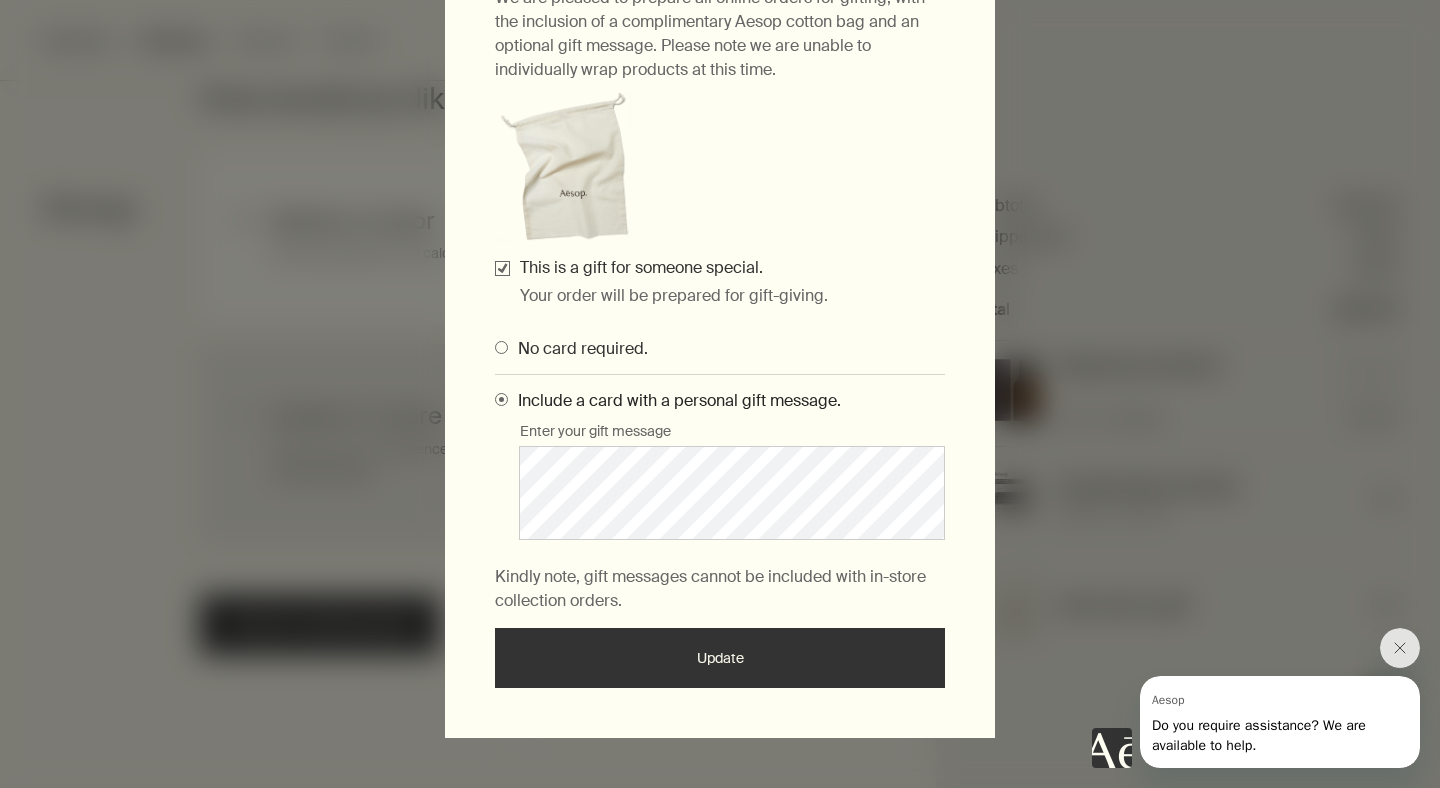 click on "Update" at bounding box center [720, 658] 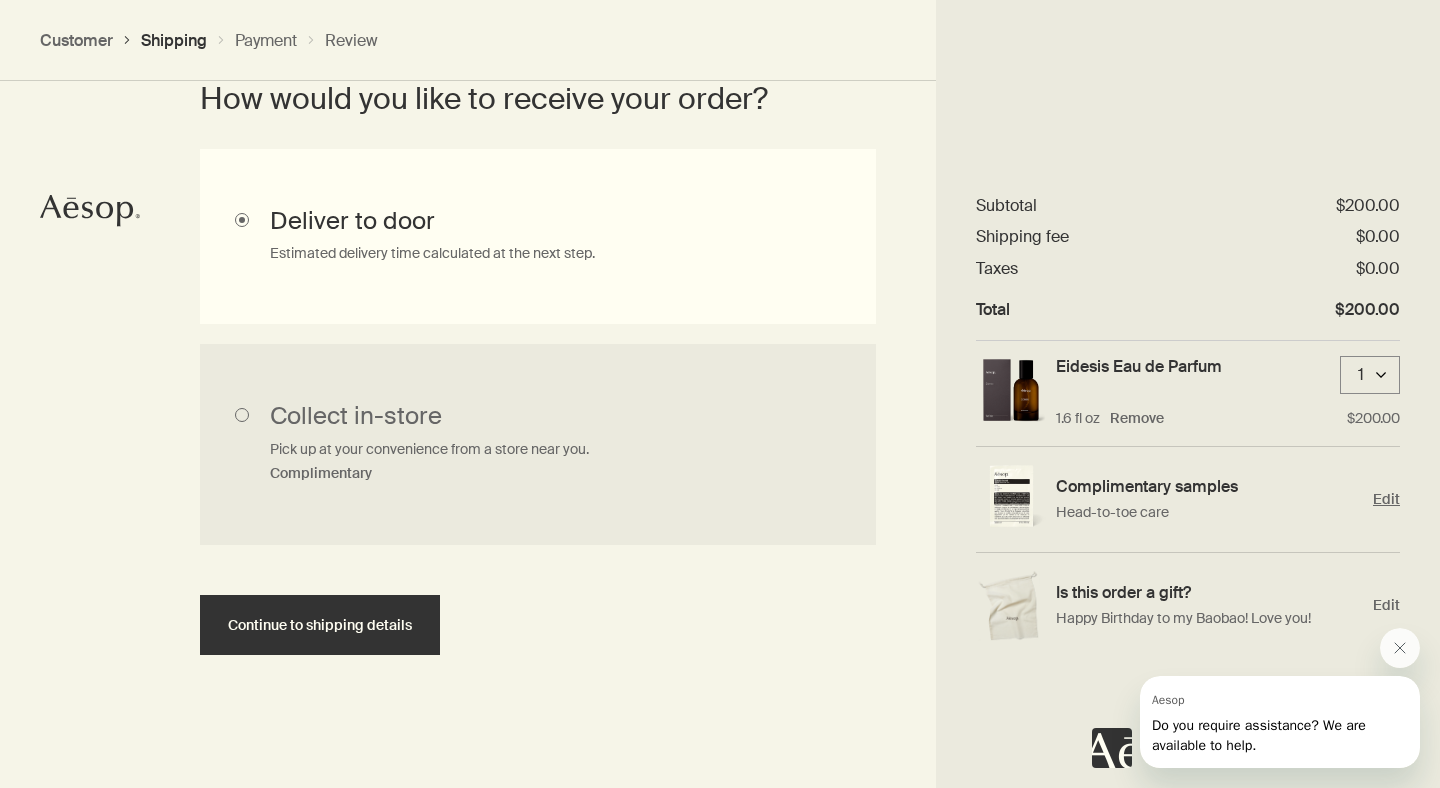 click on "Edit" at bounding box center (1386, 499) 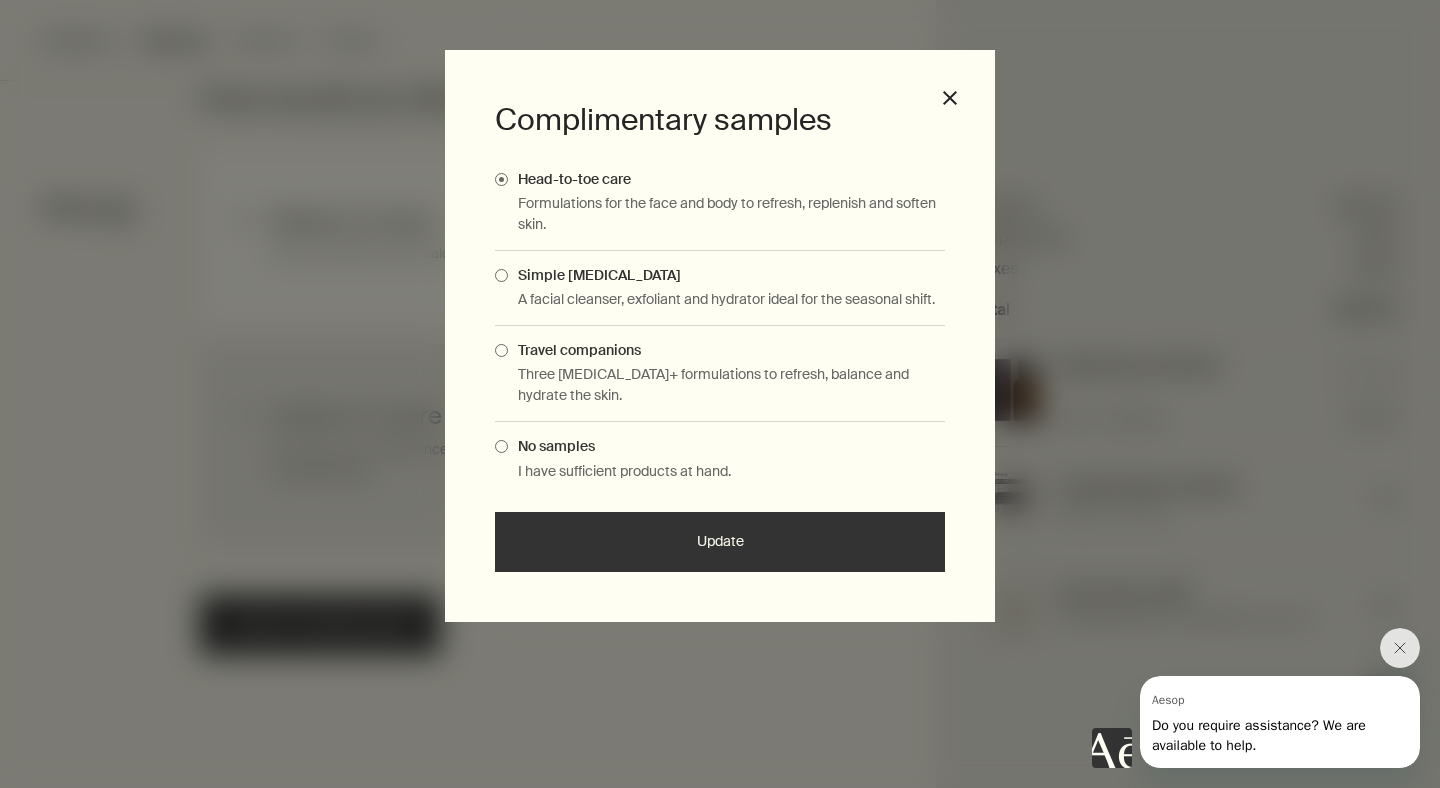 click at bounding box center [501, 350] 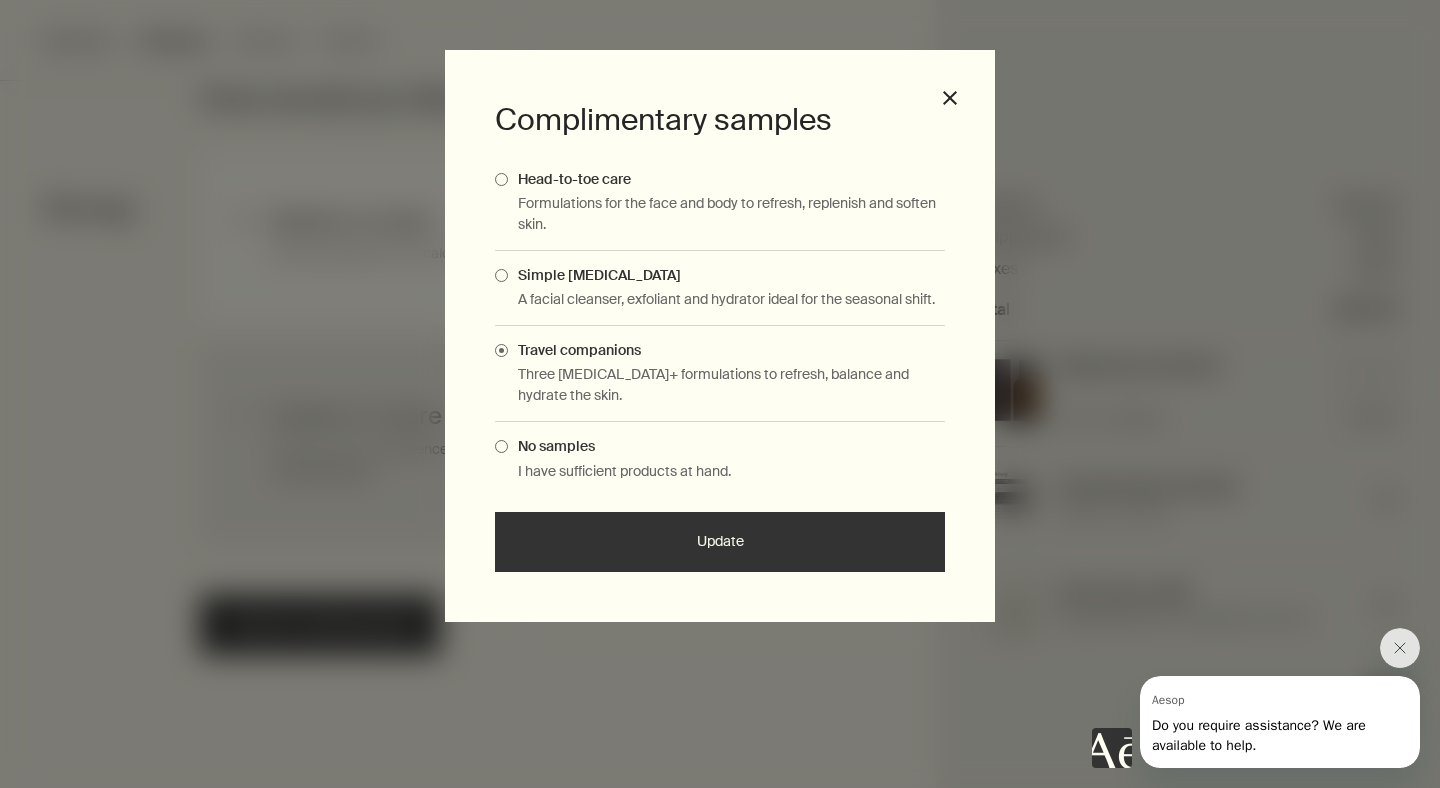 click on "Update" at bounding box center [720, 542] 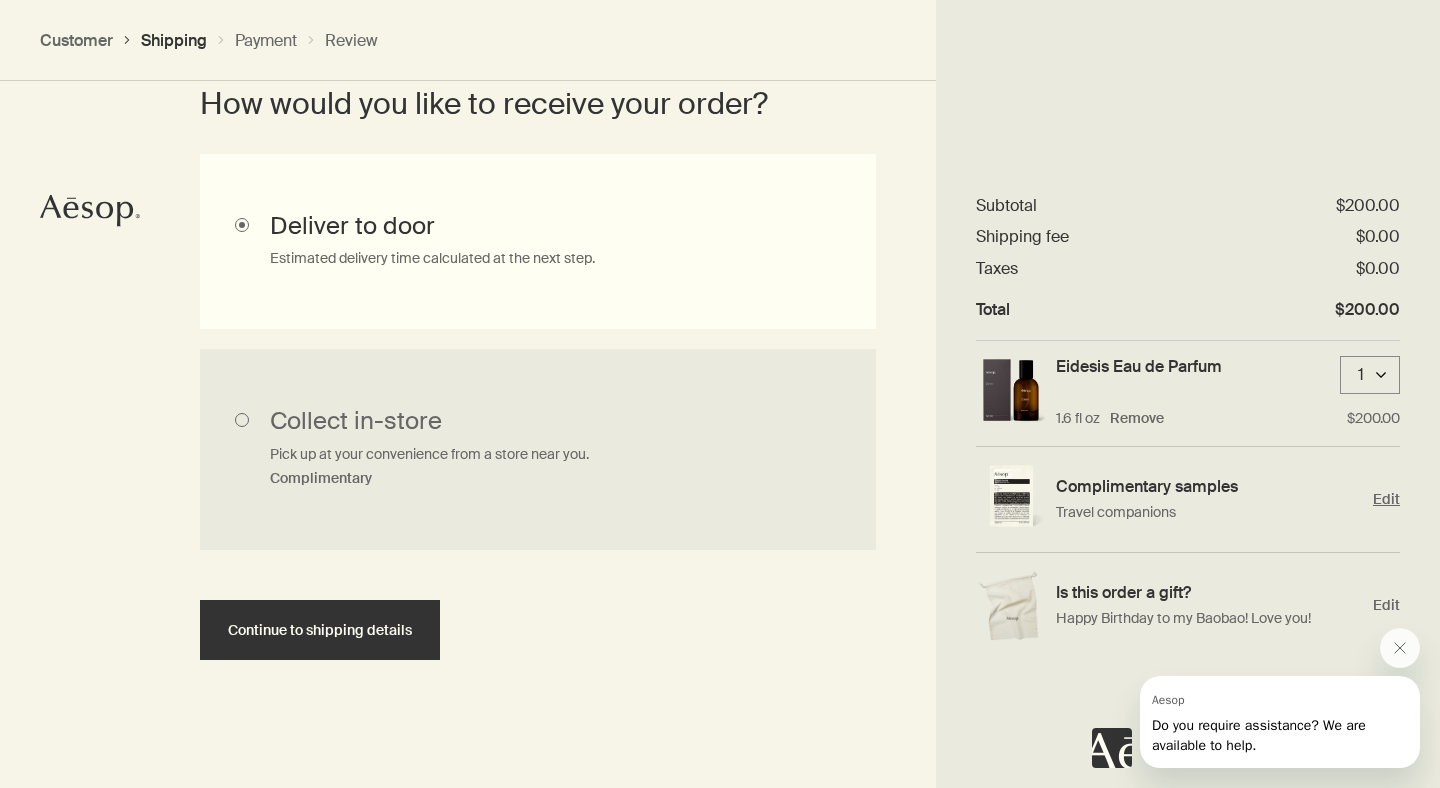 scroll, scrollTop: 564, scrollLeft: 0, axis: vertical 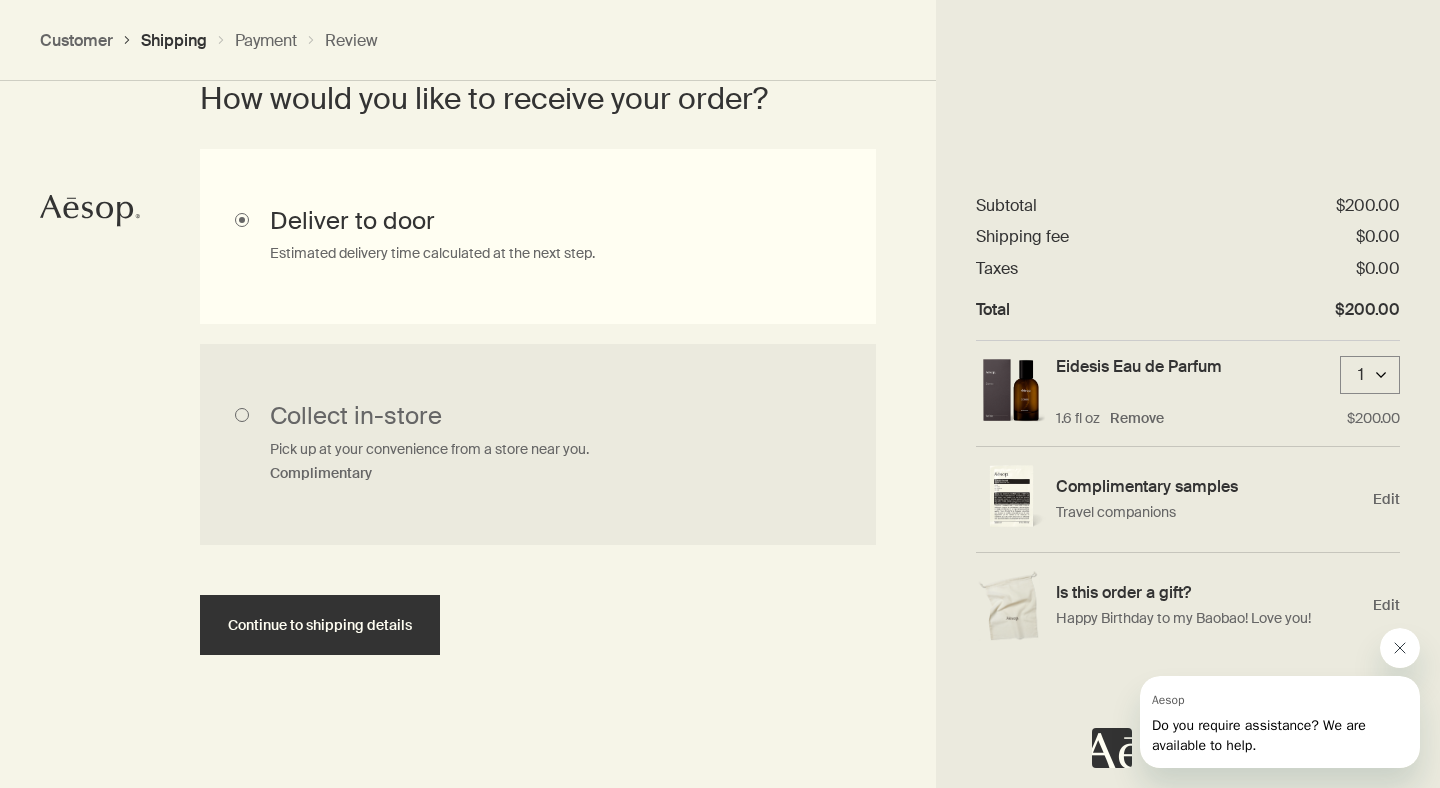 click 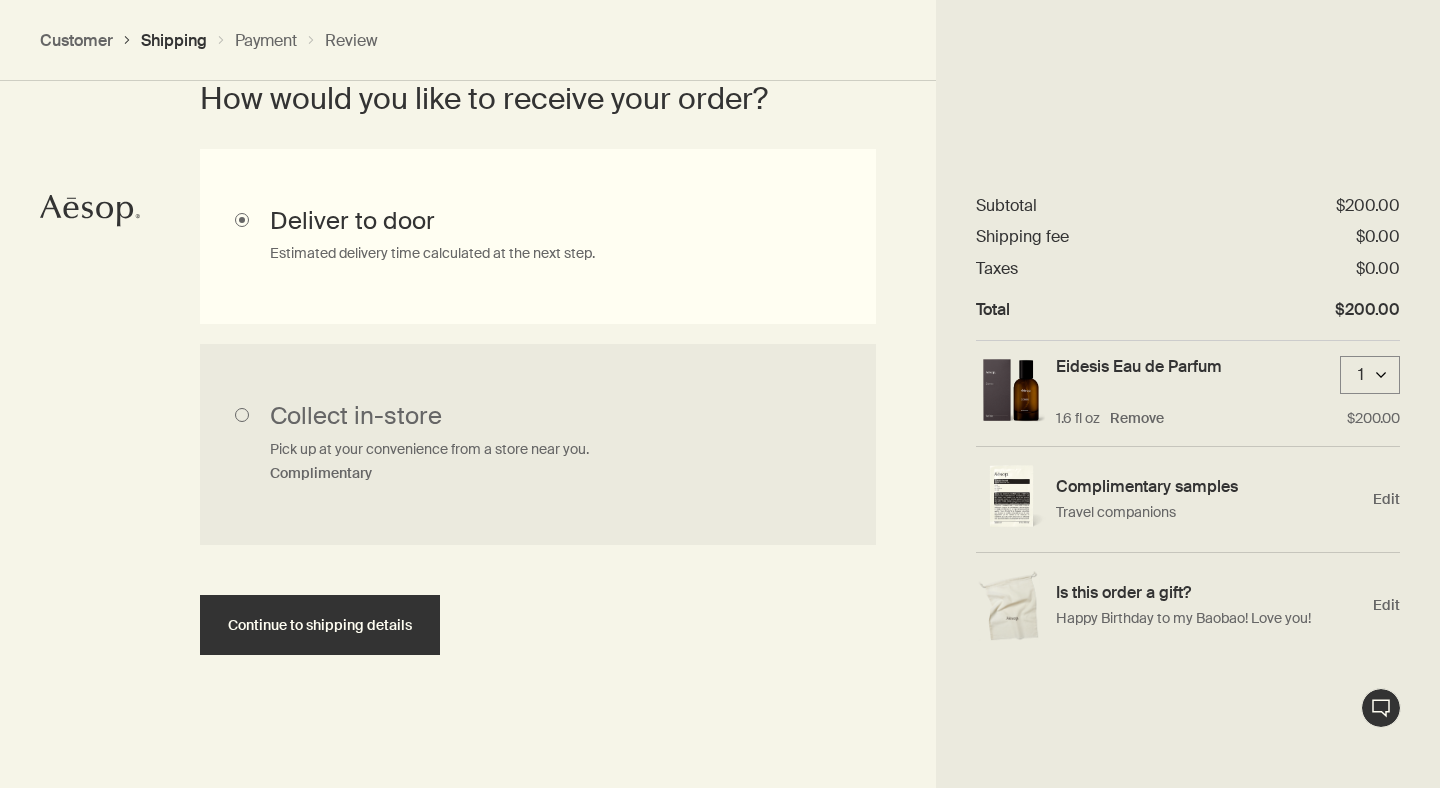 drag, startPoint x: 315, startPoint y: 638, endPoint x: 287, endPoint y: 694, distance: 62.609905 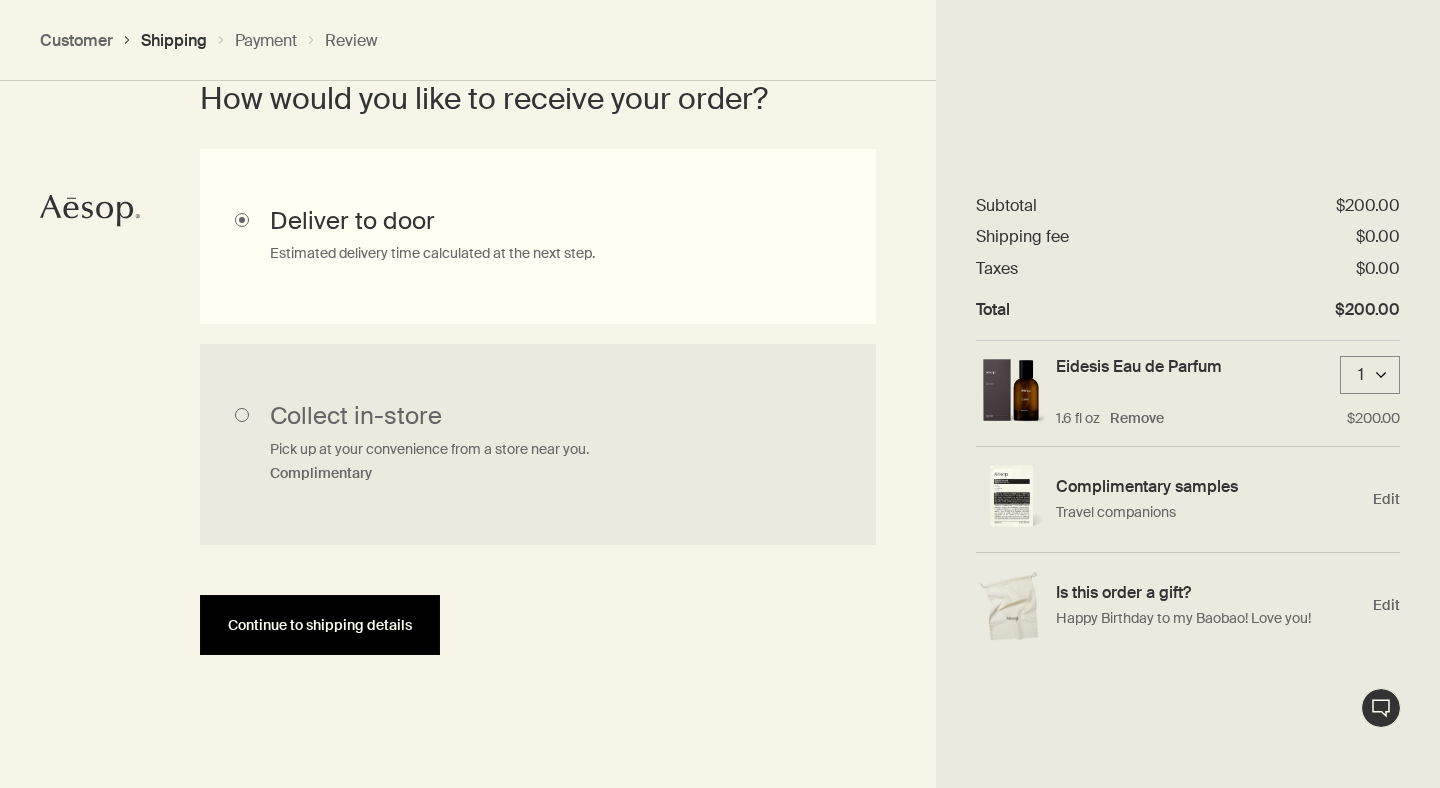 click on "Continue to shipping details" at bounding box center (320, 625) 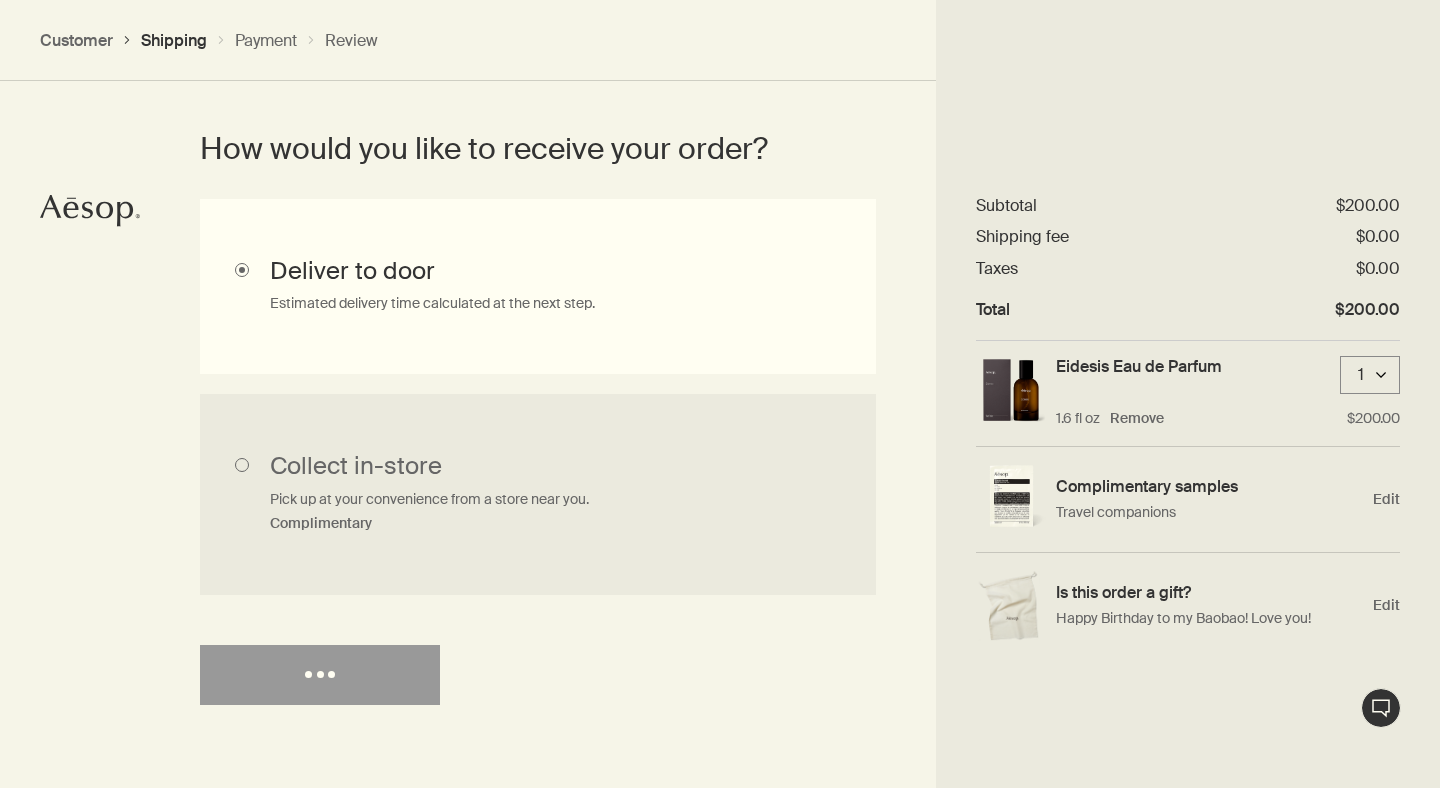 select on "US" 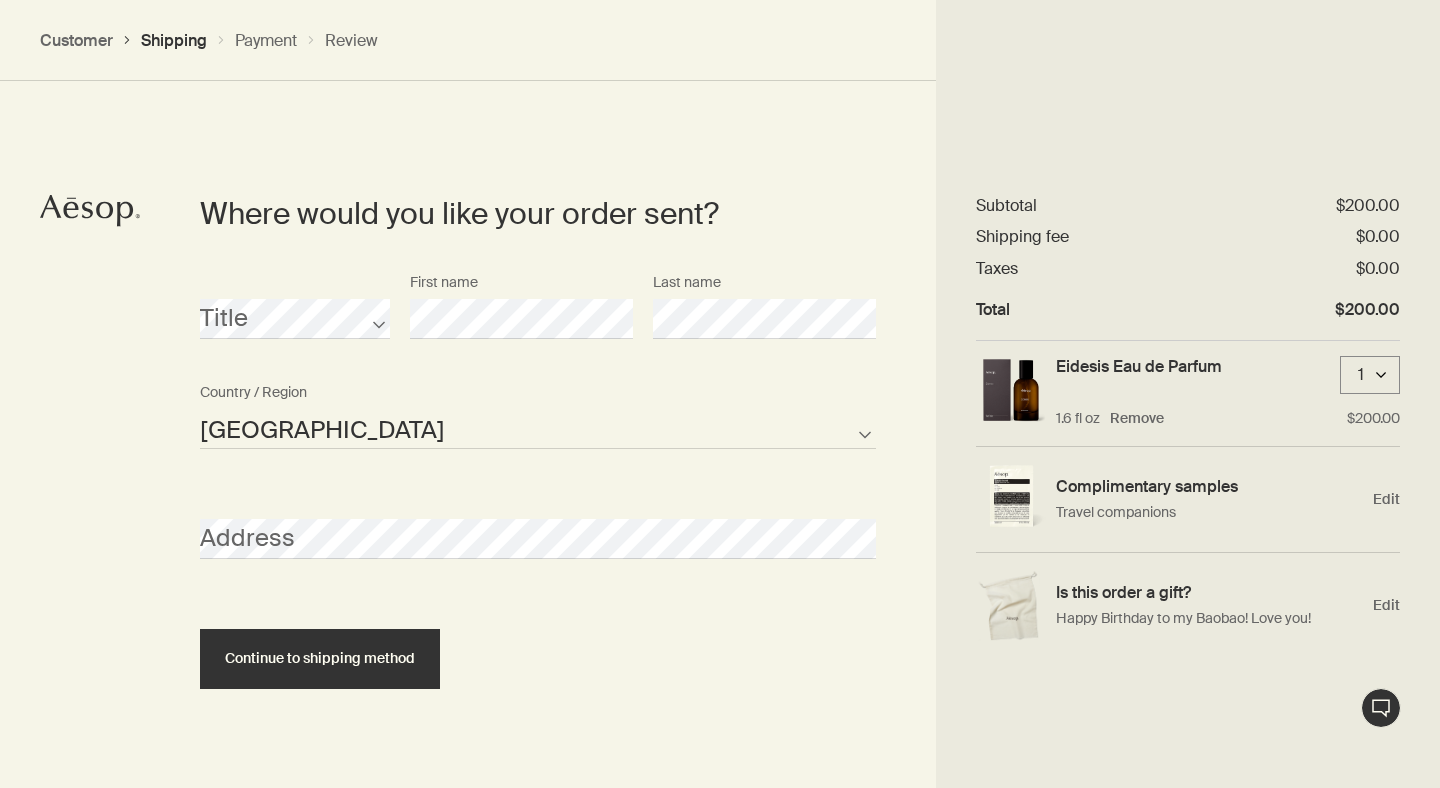 scroll, scrollTop: 865, scrollLeft: 0, axis: vertical 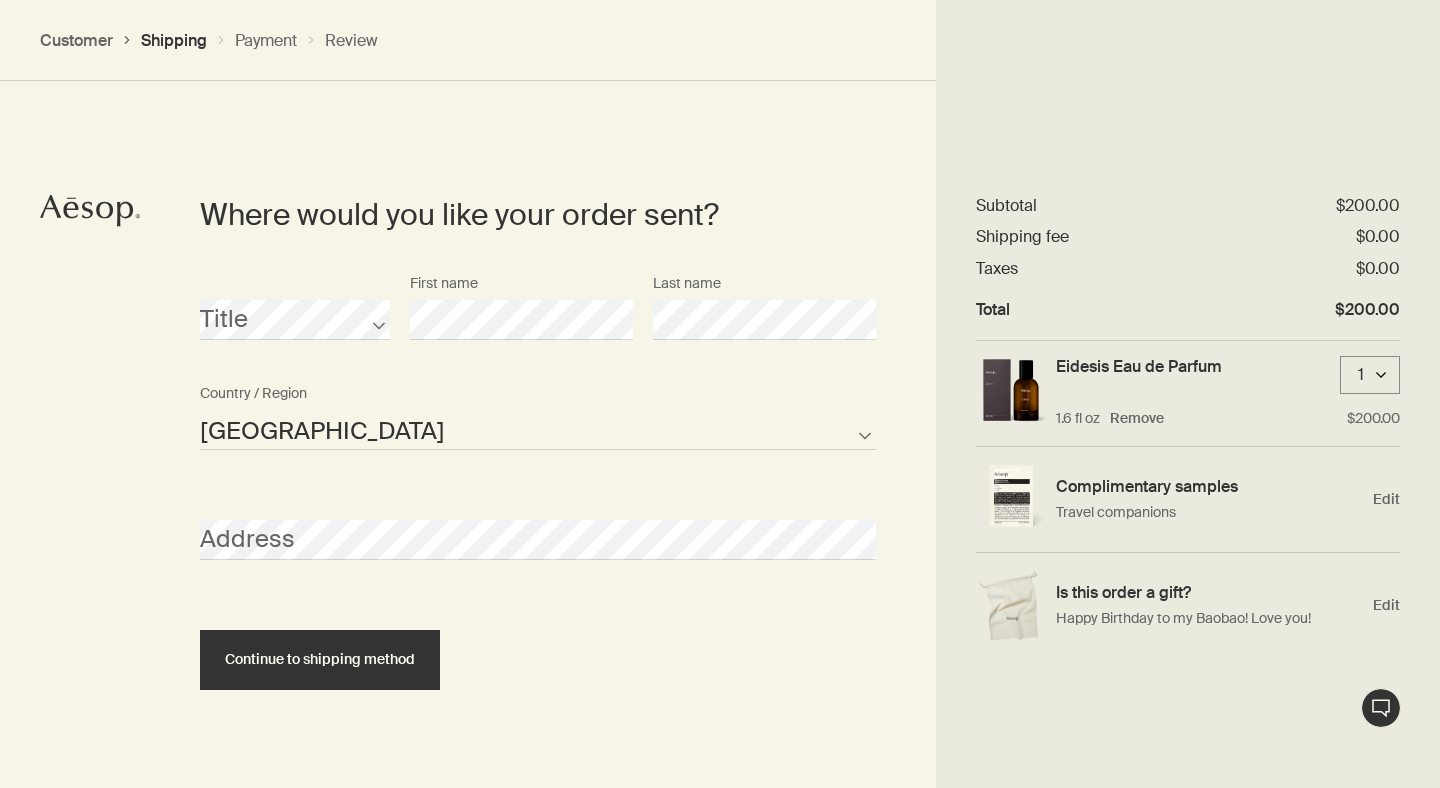 click on "Title First name Last name" at bounding box center [538, 320] 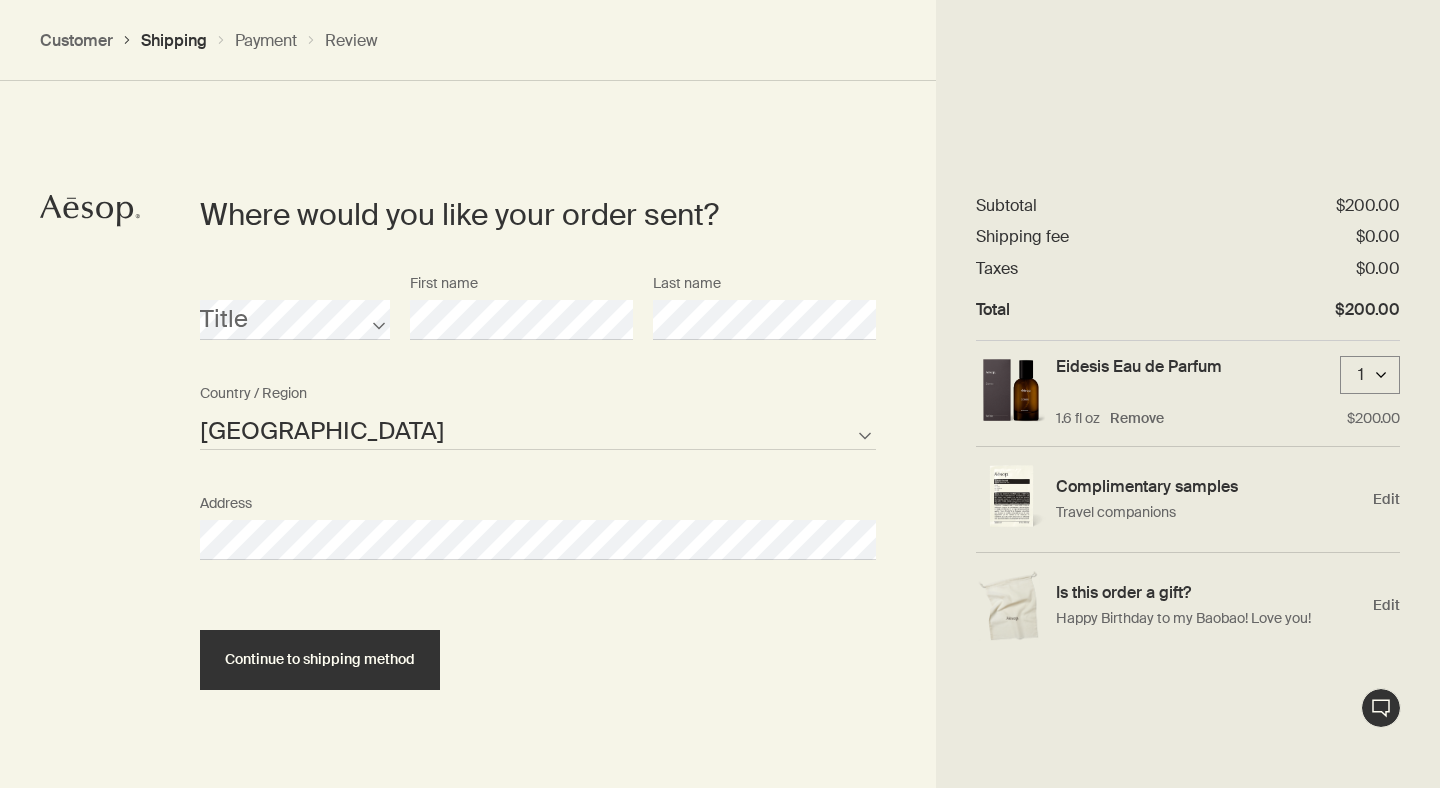 select on "US" 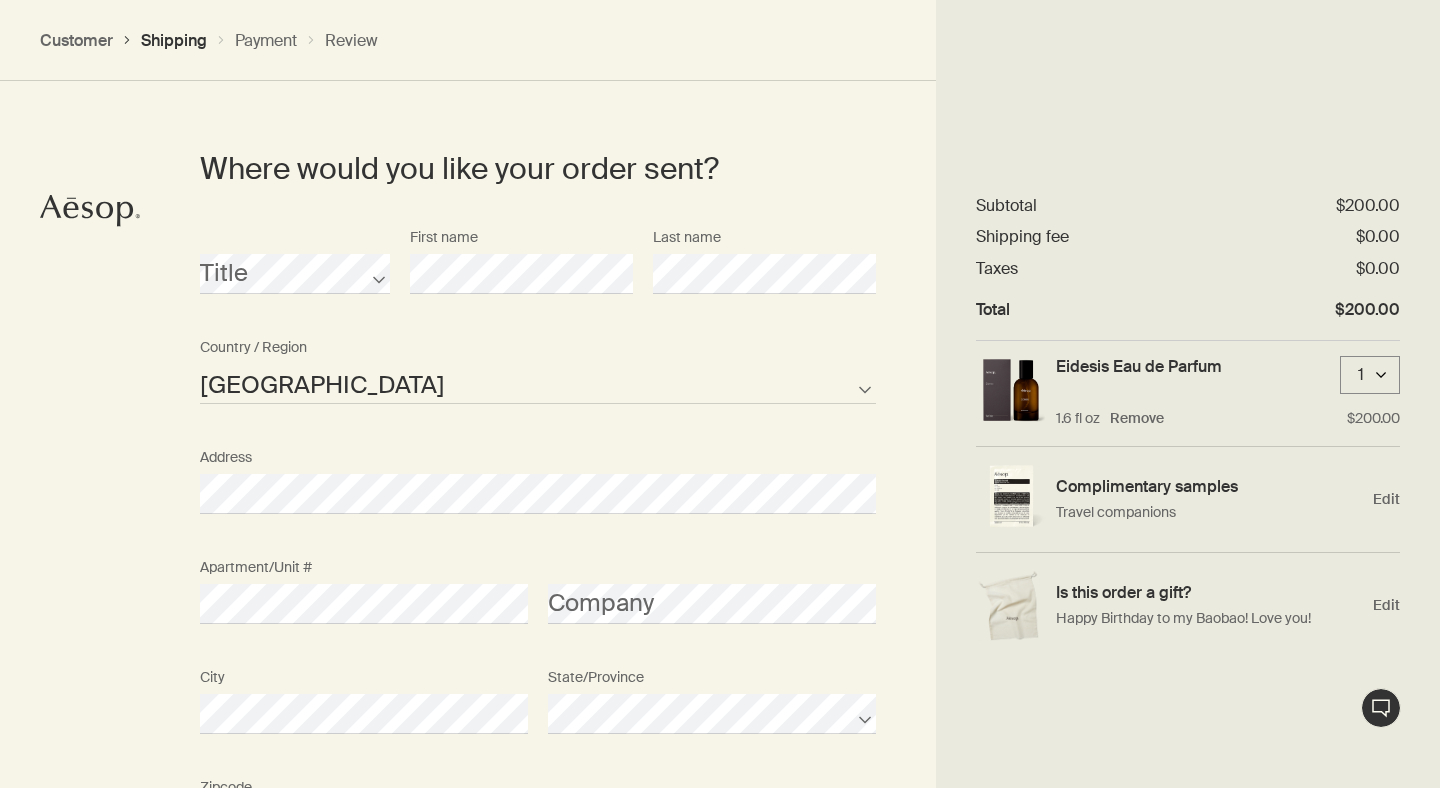 scroll, scrollTop: 912, scrollLeft: 0, axis: vertical 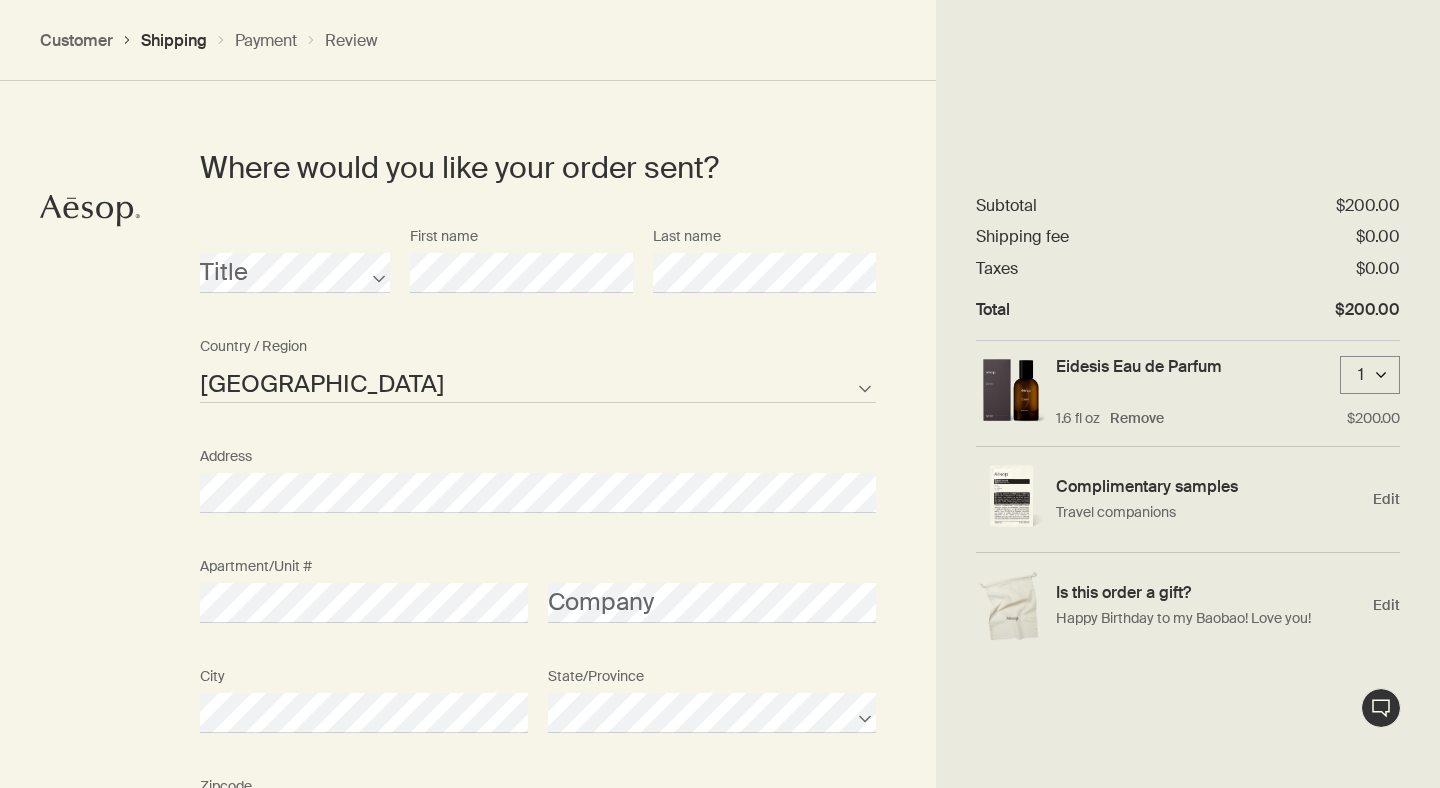 click on "Where would you like your order sent? Title First name Last name United States of America Not listed Country / Region Address Apartment/Unit # Company City State/Province Zipcode AFG ALB DZA ASM AND AGO AIA ATA ATG ARG ARM ABW AUS AUT AZE BHS BHR BGD BRB BLR BEL BLZ BEN BMU BTN BOL BIH BWA BRA IOT VGB BRN BGR BFA BDI KHM CMR CAN CPV CYM CAF TCD CHL CHN CXR CCK COL COM COK CRI HRV CUB CUW CYP CZE COD DNK DJI DMA DOM TLS ECU EGY SLV GNQ ERI EST ETH FLK FRO FJI FIN FRA PYF GAB GMB GEO DEU GHA GIB GRC GRL GRD GUM GTM GGY GIN GNB GUY HTI HND HKG HUN ISL IND IDN IRN IRQ IRL IMN ISR ITA CIV JAM JPN JEY JOR KAZ KEN KIR XKX KWT KGZ LAO LVA LBN LSO LBR LBY LIE LTU LUX MAC MKD MDG MWI MYS MDV MLI MLT MHL MRT MUS MYT MEX FSM MDA MCO MNG MNE MSR MAR MOZ MMR NAM NRU NPL NLD ANT NCL NZL NIC NER NGA NIU PRK MNP NOR OMN PAK PLW PSE PAN PNG PRY PER PHL PCN POL PRT PRI QAT COG REU ROU RUS RWA BLM SHN KNA LCA MAF SPM VCT WSM SMR STP SAU SEN SRB SYC SLE SGP SXM SVK SVN SLB SOM KOR ZAF SSD ESP LKA SDN SUR SJM SWZ SWE CHE SYR TWN" at bounding box center (720, 615) 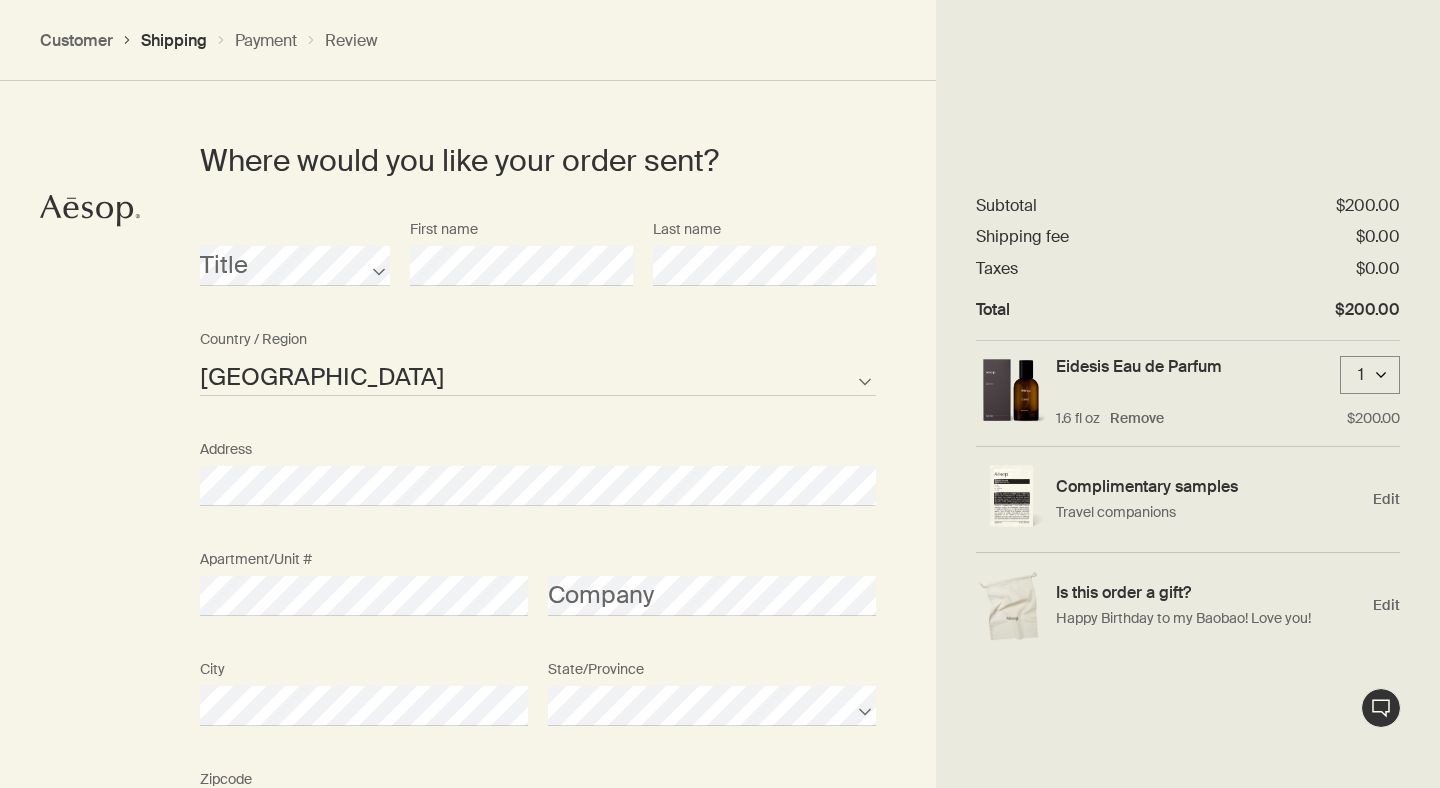 click on "Where would you like your order sent? Title First name Last name United States of America Not listed Country / Region Address Apartment/Unit # Company City State/Province Zipcode AFG ALB DZA ASM AND AGO AIA ATA ATG ARG ARM ABW AUS AUT AZE BHS BHR BGD BRB BLR BEL BLZ BEN BMU BTN BOL BIH BWA BRA IOT VGB BRN BGR BFA BDI KHM CMR CAN CPV CYM CAF TCD CHL CHN CXR CCK COL COM COK CRI HRV CUB CUW CYP CZE COD DNK DJI DMA DOM TLS ECU EGY SLV GNQ ERI EST ETH FLK FRO FJI FIN FRA PYF GAB GMB GEO DEU GHA GIB GRC GRL GRD GUM GTM GGY GIN GNB GUY HTI HND HKG HUN ISL IND IDN IRN IRQ IRL IMN ISR ITA CIV JAM JPN JEY JOR KAZ KEN KIR XKX KWT KGZ LAO LVA LBN LSO LBR LBY LIE LTU LUX MAC MKD MDG MWI MYS MDV MLI MLT MHL MRT MUS MYT MEX FSM MDA MCO MNG MNE MSR MAR MOZ MMR NAM NRU NPL NLD ANT NCL NZL NIC NER NGA NIU PRK MNP NOR OMN PAK PLW PSE PAN PNG PRY PER PHL PCN POL PRT PRI QAT COG REU ROU RUS RWA BLM SHN KNA LCA MAF SPM VCT WSM SMR STP SAU SEN SRB SYC SLE SGP SXM SVK SVN SLB SOM KOR ZAF SSD ESP LKA SDN SUR SJM SWZ SWE CHE SYR TWN" at bounding box center [720, 608] 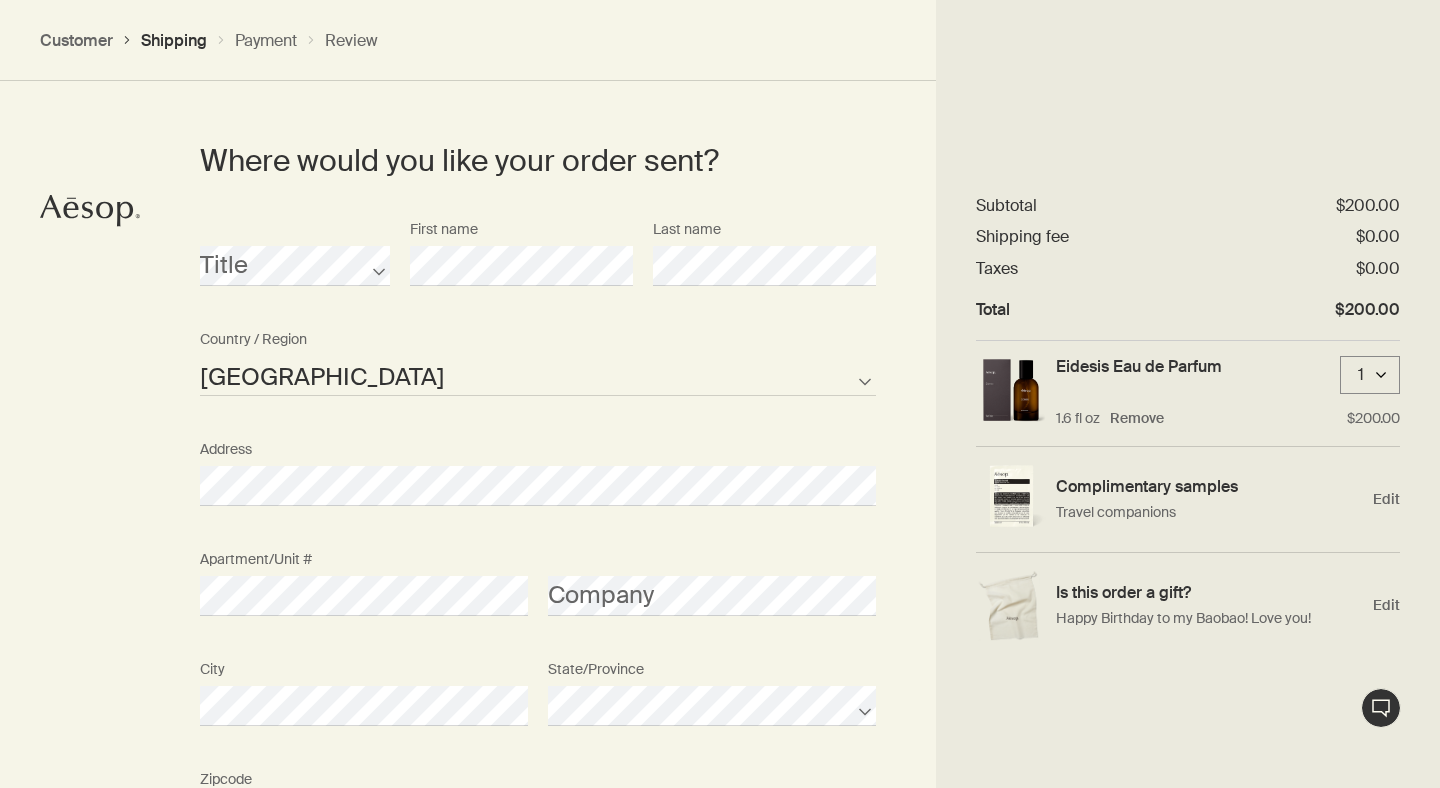 click on "Where would you like your order sent? Title First name Last name United States of America Not listed Country / Region Address Apartment/Unit # Company City State/Province Zipcode AFG ALB DZA ASM AND AGO AIA ATA ATG ARG ARM ABW AUS AUT AZE BHS BHR BGD BRB BLR BEL BLZ BEN BMU BTN BOL BIH BWA BRA IOT VGB BRN BGR BFA BDI KHM CMR CAN CPV CYM CAF TCD CHL CHN CXR CCK COL COM COK CRI HRV CUB CUW CYP CZE COD DNK DJI DMA DOM TLS ECU EGY SLV GNQ ERI EST ETH FLK FRO FJI FIN FRA PYF GAB GMB GEO DEU GHA GIB GRC GRL GRD GUM GTM GGY GIN GNB GUY HTI HND HKG HUN ISL IND IDN IRN IRQ IRL IMN ISR ITA CIV JAM JPN JEY JOR KAZ KEN KIR XKX KWT KGZ LAO LVA LBN LSO LBR LBY LIE LTU LUX MAC MKD MDG MWI MYS MDV MLI MLT MHL MRT MUS MYT MEX FSM MDA MCO MNG MNE MSR MAR MOZ MMR NAM NRU NPL NLD ANT NCL NZL NIC NER NGA NIU PRK MNP NOR OMN PAK PLW PSE PAN PNG PRY PER PHL PCN POL PRT PRI QAT COG REU ROU RUS RWA BLM SHN KNA LCA MAF SPM VCT WSM SMR STP SAU SEN SRB SYC SLE SGP SXM SVK SVN SLB SOM KOR ZAF SSD ESP LKA SDN SUR SJM SWZ SWE CHE SYR TWN" at bounding box center [720, 608] 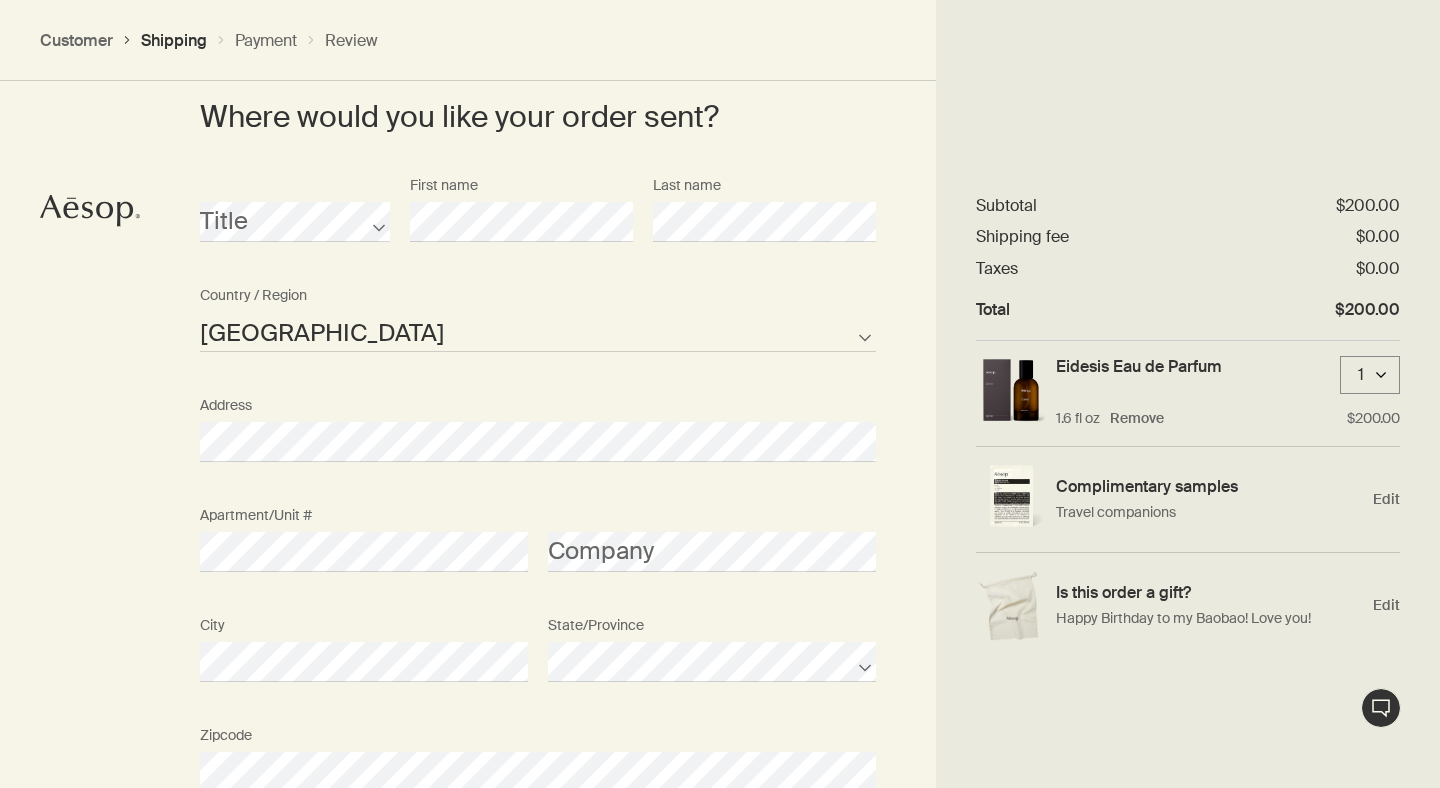 scroll, scrollTop: 965, scrollLeft: 0, axis: vertical 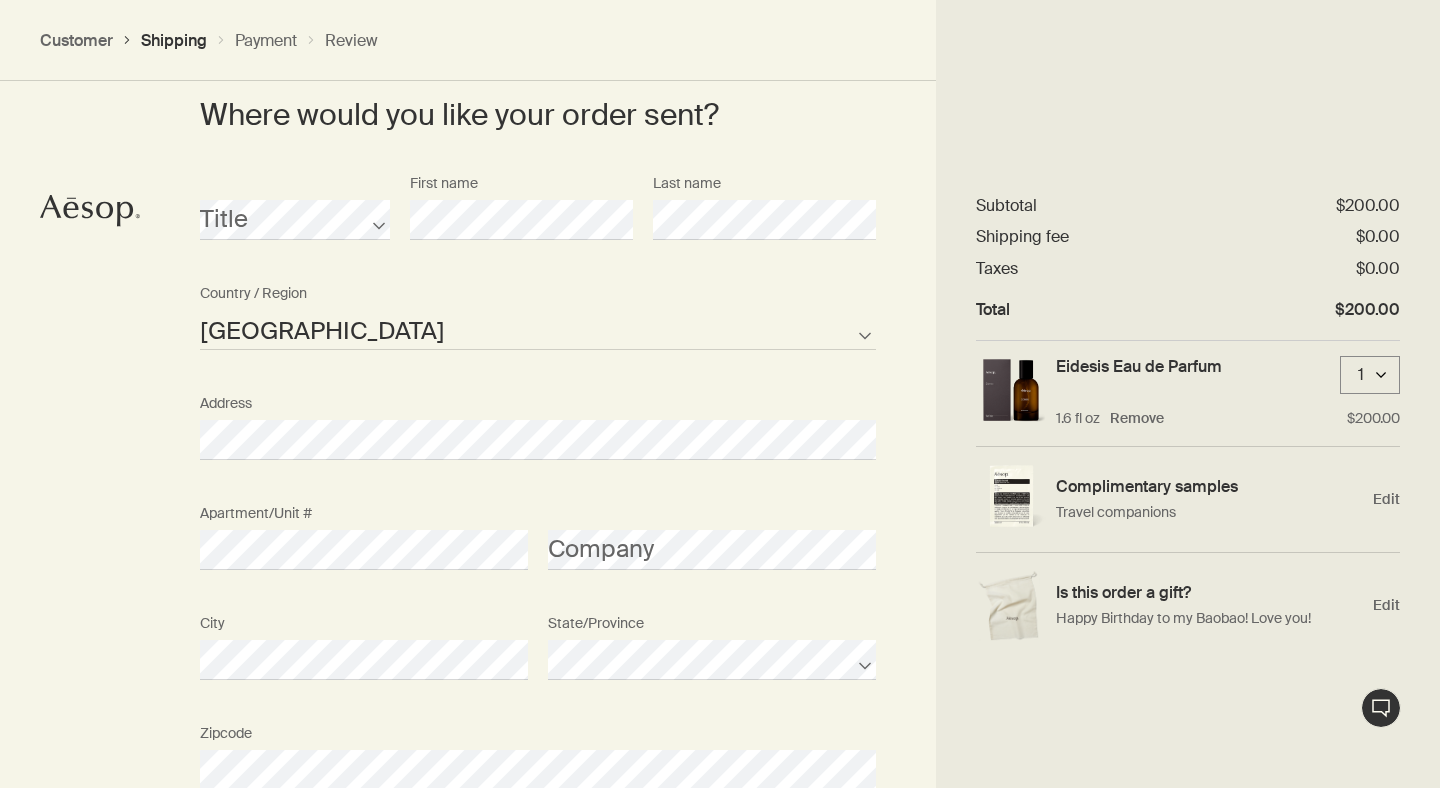 click on "United States of America Not listed" at bounding box center [538, 330] 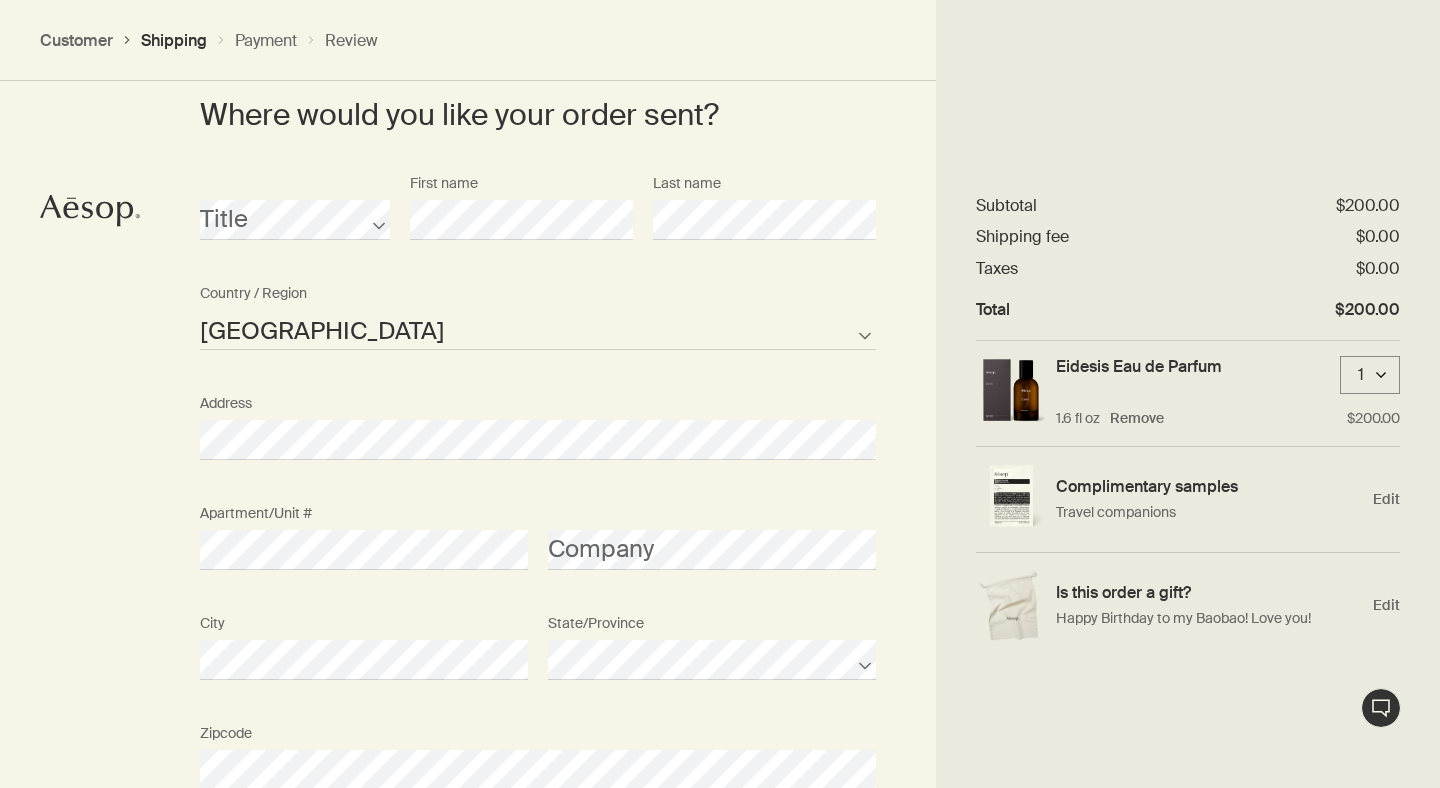 scroll, scrollTop: 1000, scrollLeft: 0, axis: vertical 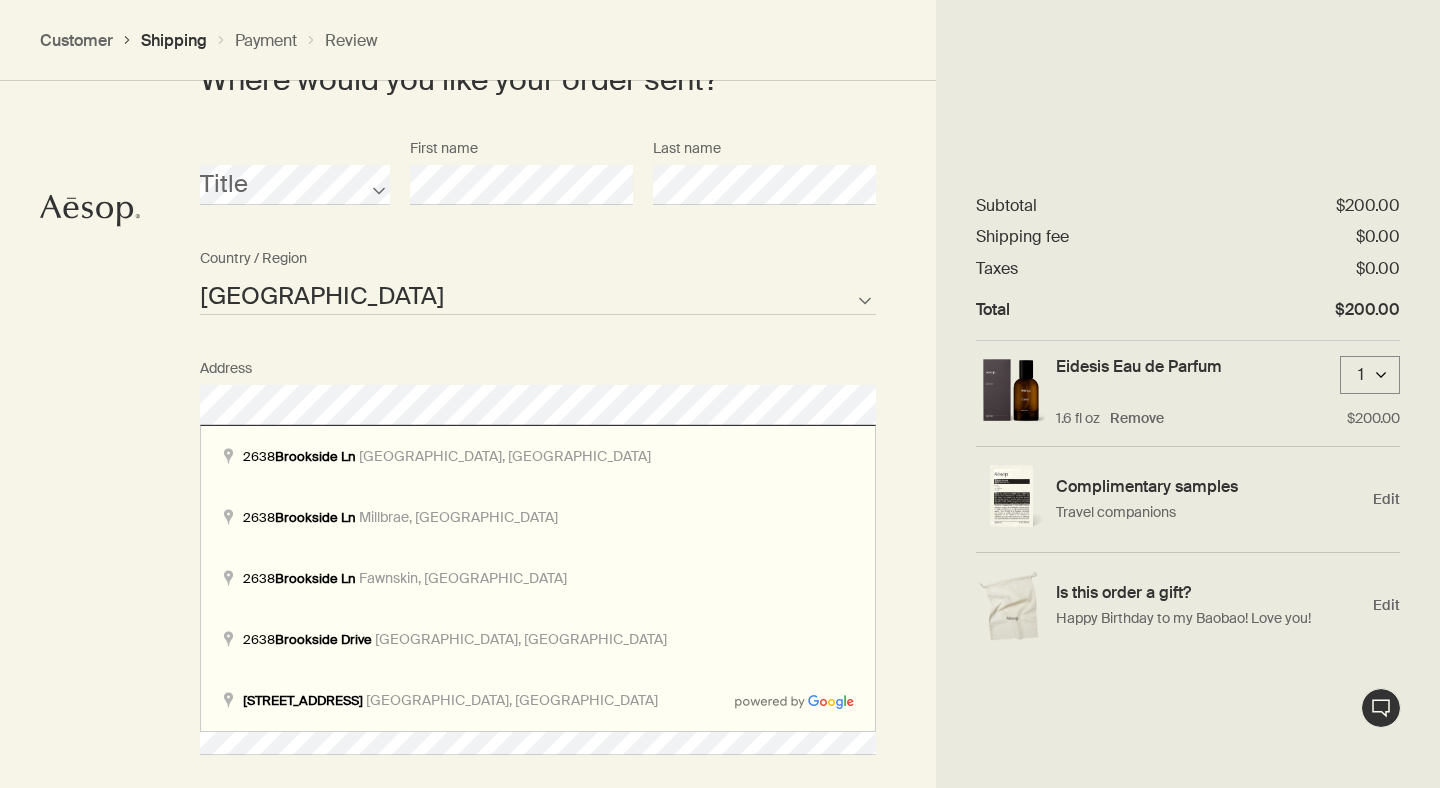 click on "United States of America Not listed" at bounding box center [538, 295] 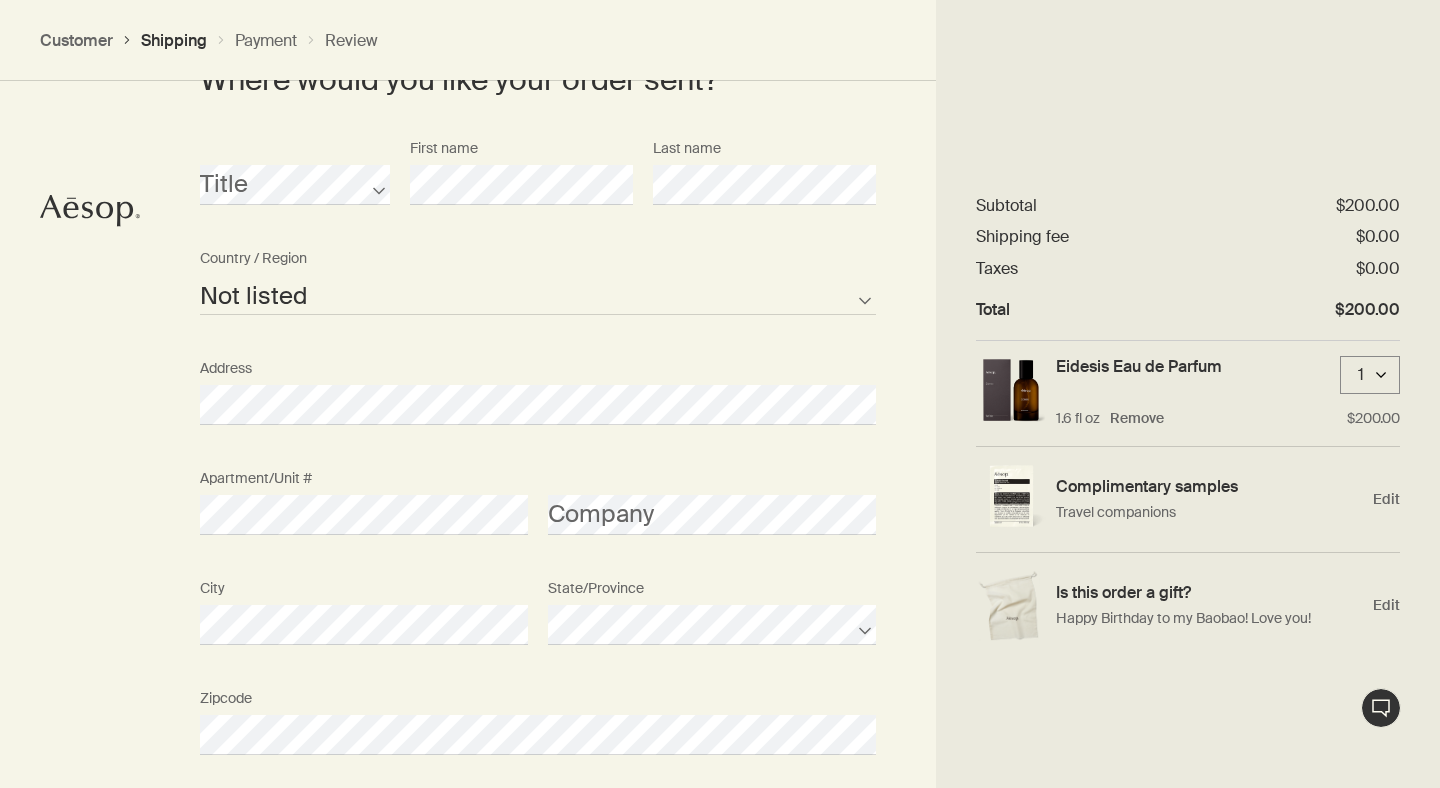 scroll, scrollTop: 927, scrollLeft: 0, axis: vertical 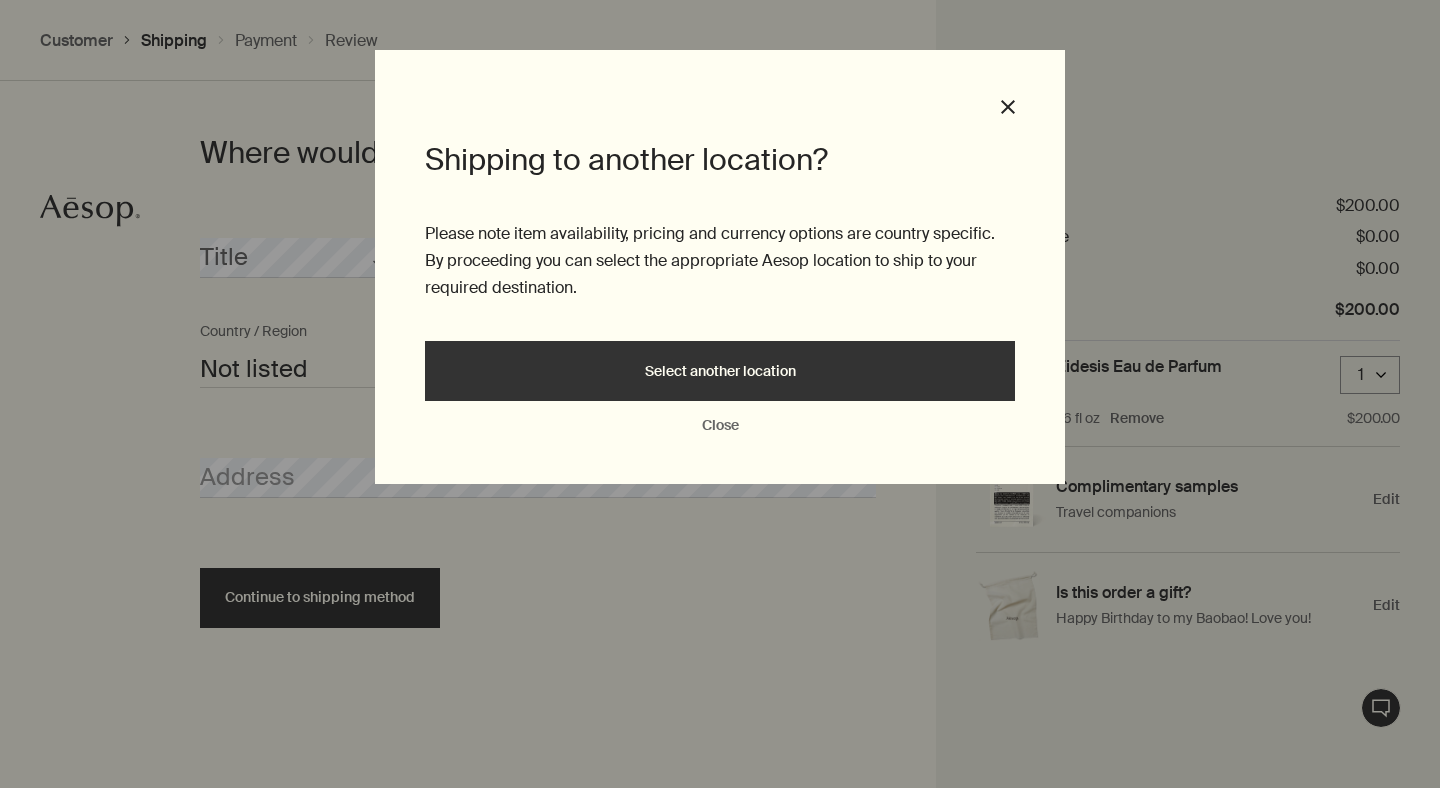 click on "Shipping to another location? Please note item availability, pricing and currency options are country specific. By proceeding you can select the appropriate Aesop location to ship to your required destination. Select another location Close Close" at bounding box center [720, 394] 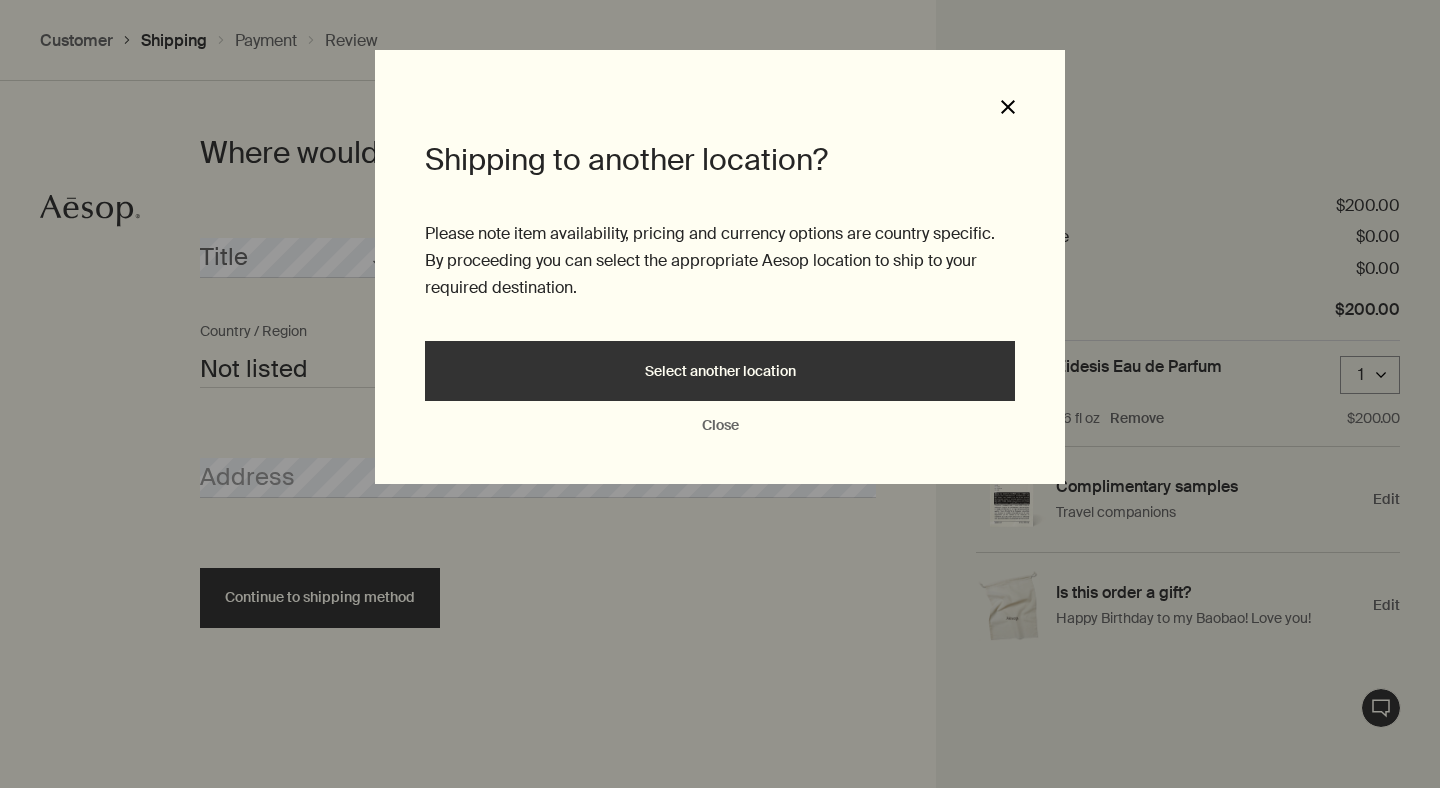 click on "Close" at bounding box center (1008, 107) 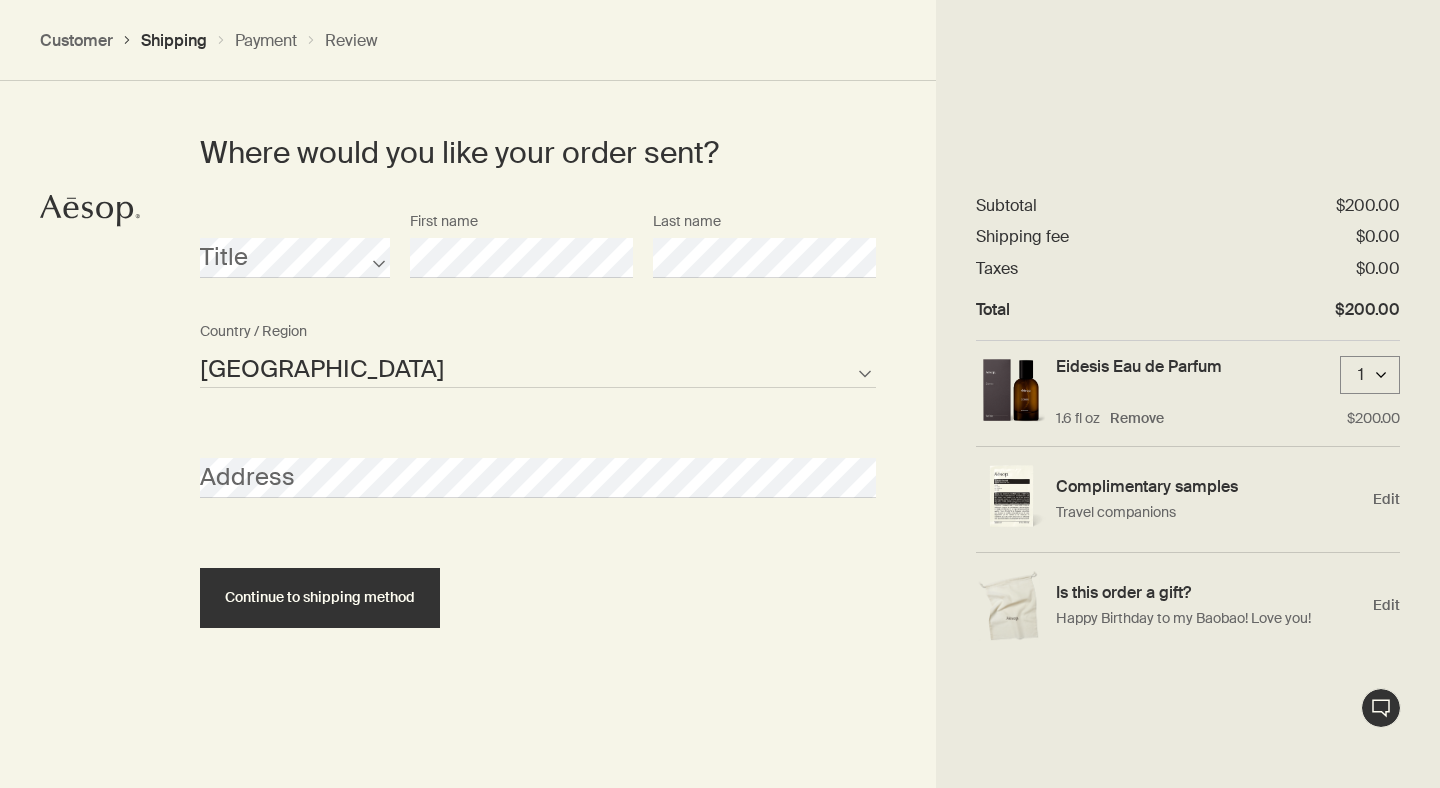 click on "United States of America Not listed" at bounding box center (538, 368) 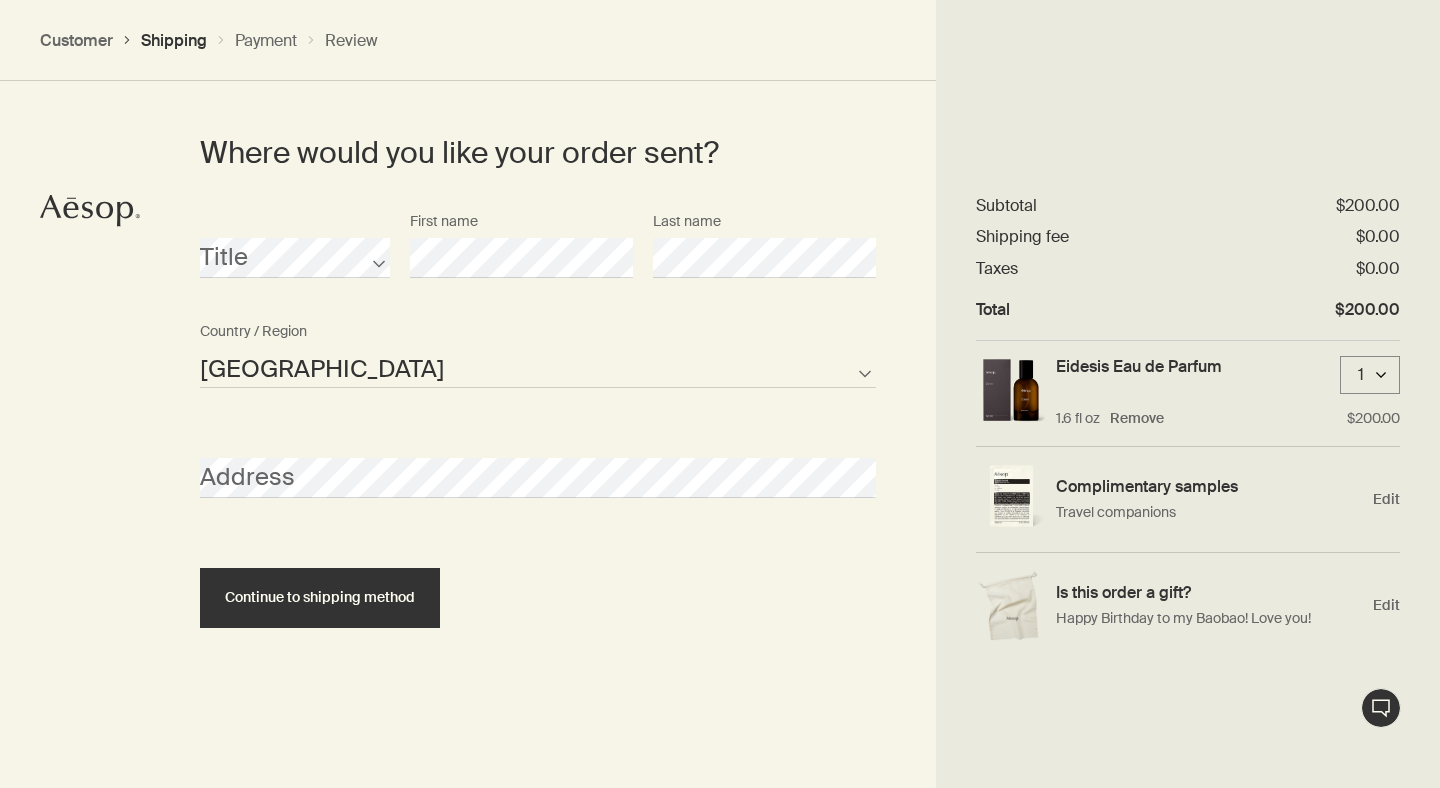 click on "Where would you like your order sent? Title First name Last name United States of America Not listed Country / Region Address Continue to shipping method" at bounding box center (720, 394) 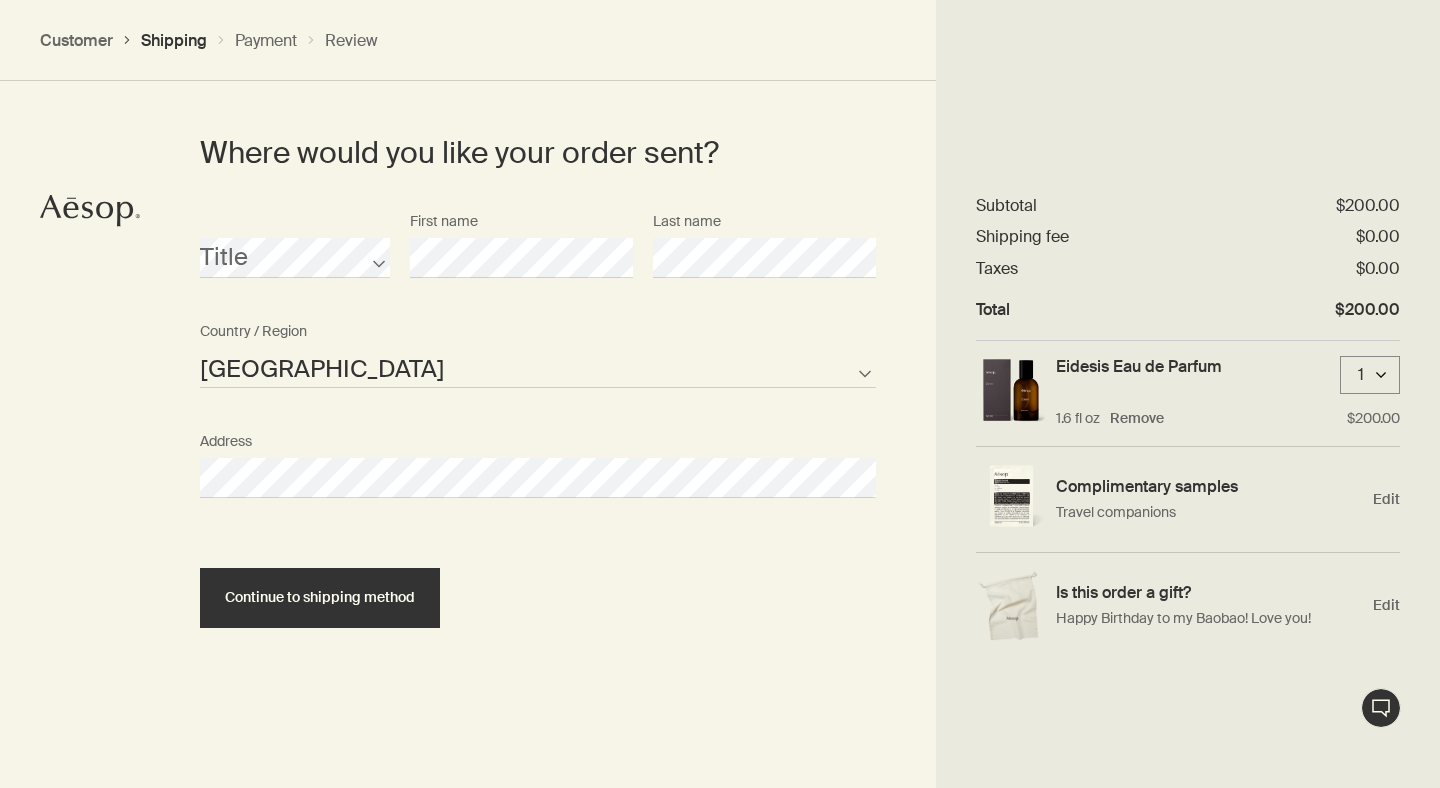 select on "US" 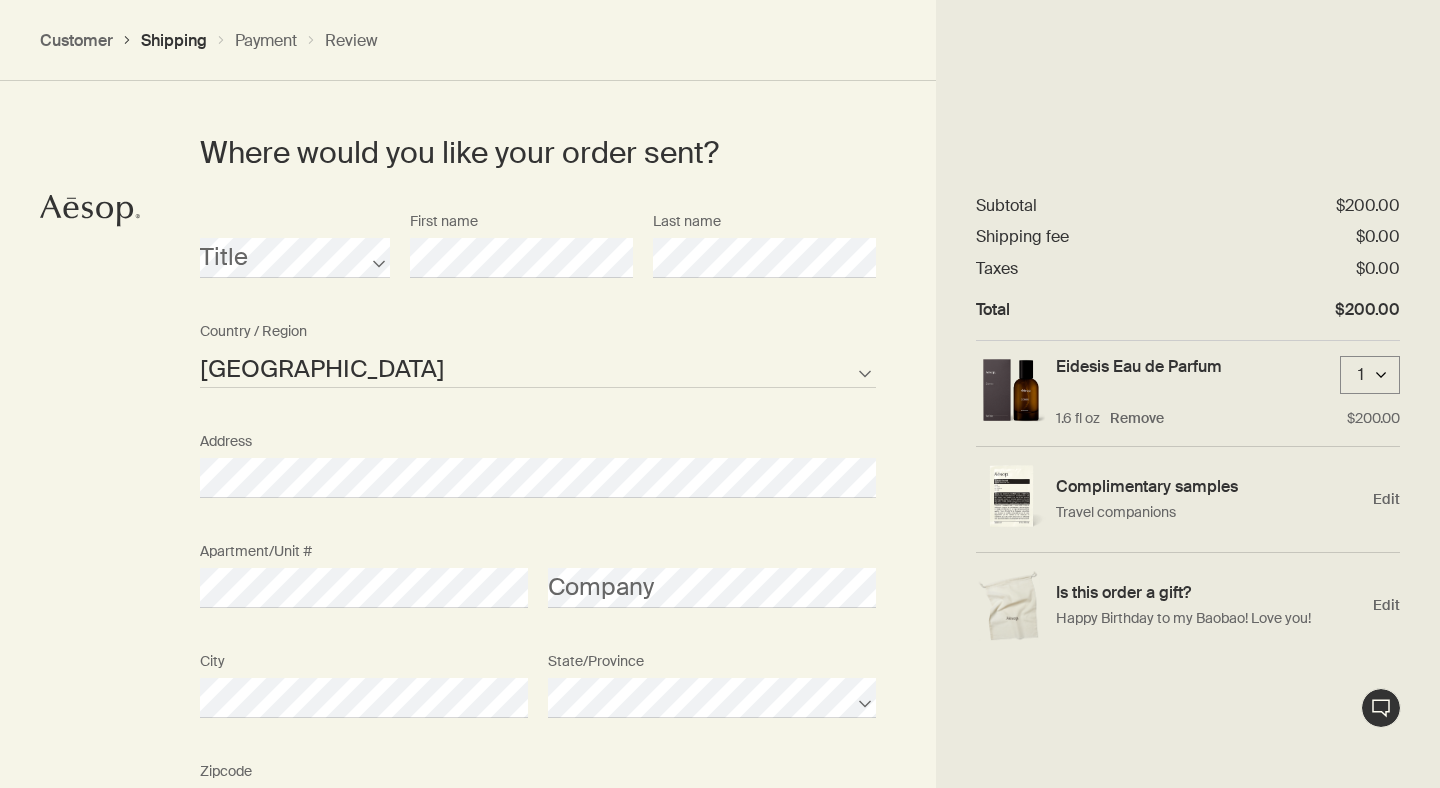 click on "Where would you like your order sent? Title First name Last name United States of America Not listed Country / Region Address Apartment/Unit # Company City State/Province Zipcode AFG ALB DZA ASM AND AGO AIA ATA ATG ARG ARM ABW AUS AUT AZE BHS BHR BGD BRB BLR BEL BLZ BEN BMU BTN BOL BIH BWA BRA IOT VGB BRN BGR BFA BDI KHM CMR CAN CPV CYM CAF TCD CHL CHN CXR CCK COL COM COK CRI HRV CUB CUW CYP CZE COD DNK DJI DMA DOM TLS ECU EGY SLV GNQ ERI EST ETH FLK FRO FJI FIN FRA PYF GAB GMB GEO DEU GHA GIB GRC GRL GRD GUM GTM GGY GIN GNB GUY HTI HND HKG HUN ISL IND IDN IRN IRQ IRL IMN ISR ITA CIV JAM JPN JEY JOR KAZ KEN KIR XKX KWT KGZ LAO LVA LBN LSO LBR LBY LIE LTU LUX MAC MKD MDG MWI MYS MDV MLI MLT MHL MRT MUS MYT MEX FSM MDA MCO MNG MNE MSR MAR MOZ MMR NAM NRU NPL NLD ANT NCL NZL NIC NER NGA NIU PRK MNP NOR OMN PAK PLW PSE PAN PNG PRY PER PHL PCN POL PRT PRI QAT COG REU ROU RUS RWA BLM SHN KNA LCA MAF SPM VCT WSM SMR STP SAU SEN SRB SYC SLE SGP SXM SVK SVN SLB SOM KOR ZAF SSD ESP LKA SDN SUR SJM SWZ SWE CHE SYR TWN" at bounding box center [720, 600] 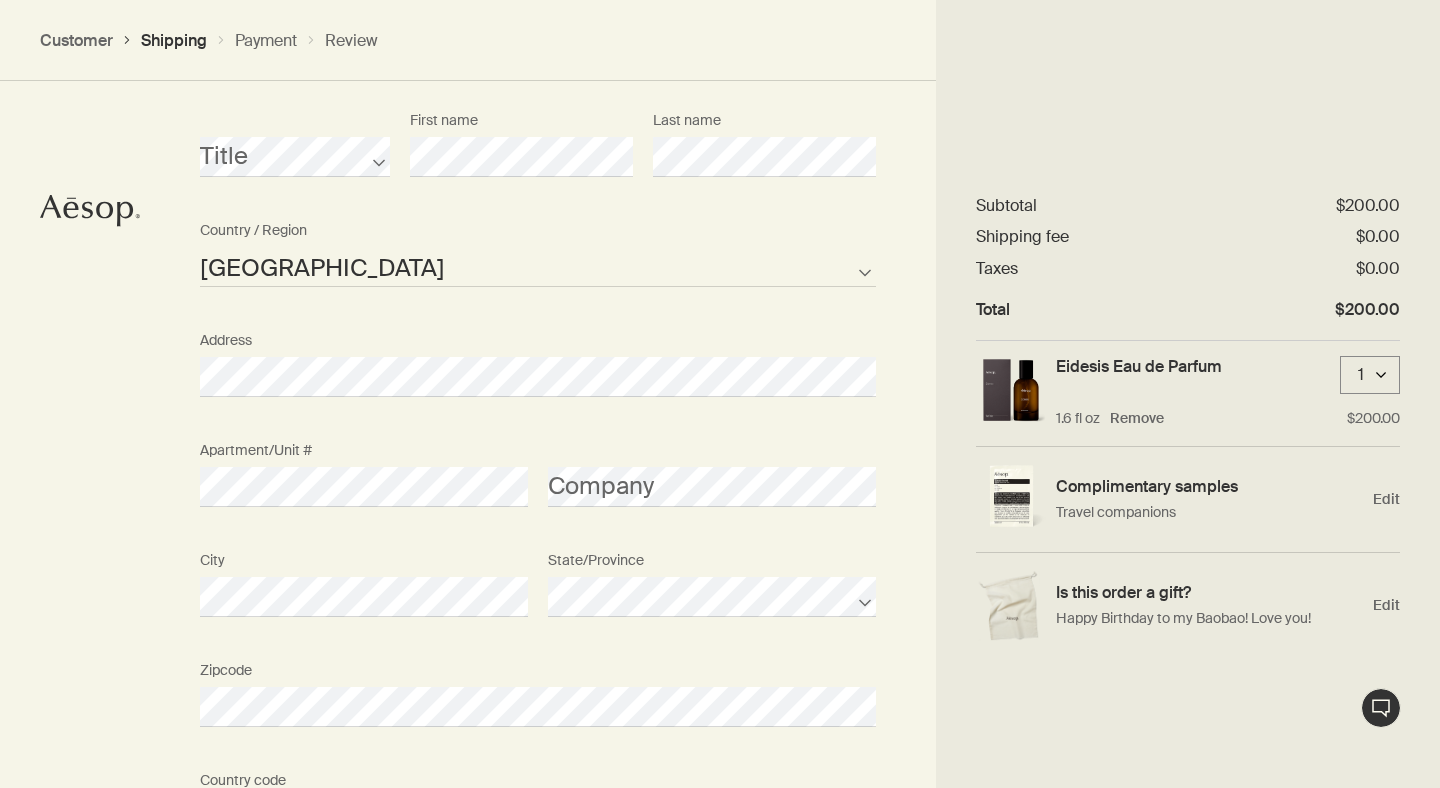 scroll, scrollTop: 1030, scrollLeft: 0, axis: vertical 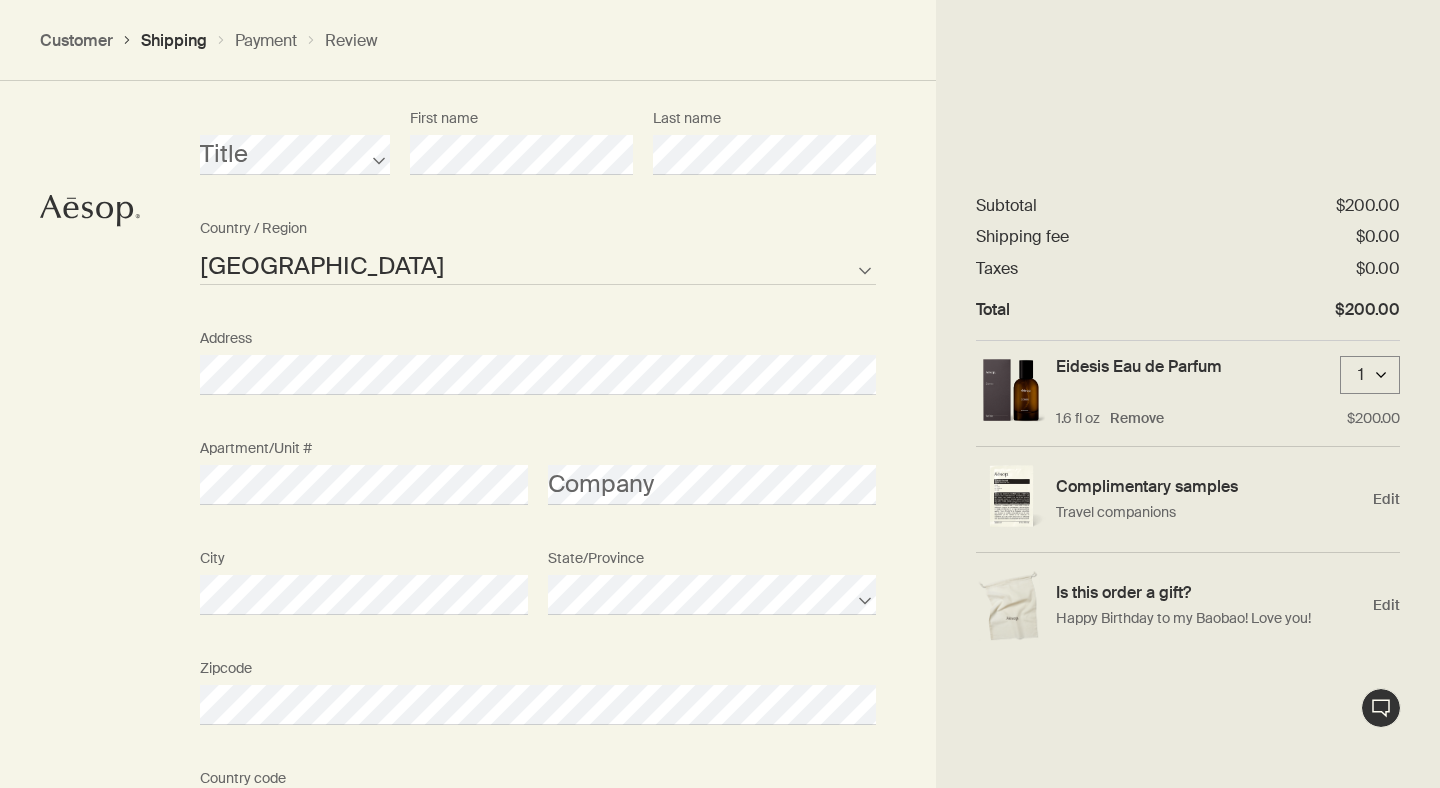 click on "Where would you like your order sent? Title First name Last name United States of America Not listed Country / Region Address Apartment/Unit # Company City State/Province Zipcode AFG ALB DZA ASM AND AGO AIA ATA ATG ARG ARM ABW AUS AUT AZE BHS BHR BGD BRB BLR BEL BLZ BEN BMU BTN BOL BIH BWA BRA IOT VGB BRN BGR BFA BDI KHM CMR CAN CPV CYM CAF TCD CHL CHN CXR CCK COL COM COK CRI HRV CUB CUW CYP CZE COD DNK DJI DMA DOM TLS ECU EGY SLV GNQ ERI EST ETH FLK FRO FJI FIN FRA PYF GAB GMB GEO DEU GHA GIB GRC GRL GRD GUM GTM GGY GIN GNB GUY HTI HND HKG HUN ISL IND IDN IRN IRQ IRL IMN ISR ITA CIV JAM JPN JEY JOR KAZ KEN KIR XKX KWT KGZ LAO LVA LBN LSO LBR LBY LIE LTU LUX MAC MKD MDG MWI MYS MDV MLI MLT MHL MRT MUS MYT MEX FSM MDA MCO MNG MNE MSR MAR MOZ MMR NAM NRU NPL NLD ANT NCL NZL NIC NER NGA NIU PRK MNP NOR OMN PAK PLW PSE PAN PNG PRY PER PHL PCN POL PRT PRI QAT COG REU ROU RUS RWA BLM SHN KNA LCA MAF SPM VCT WSM SMR STP SAU SEN SRB SYC SLE SGP SXM SVK SVN SLB SOM KOR ZAF SSD ESP LKA SDN SUR SJM SWZ SWE CHE SYR TWN" at bounding box center (720, 497) 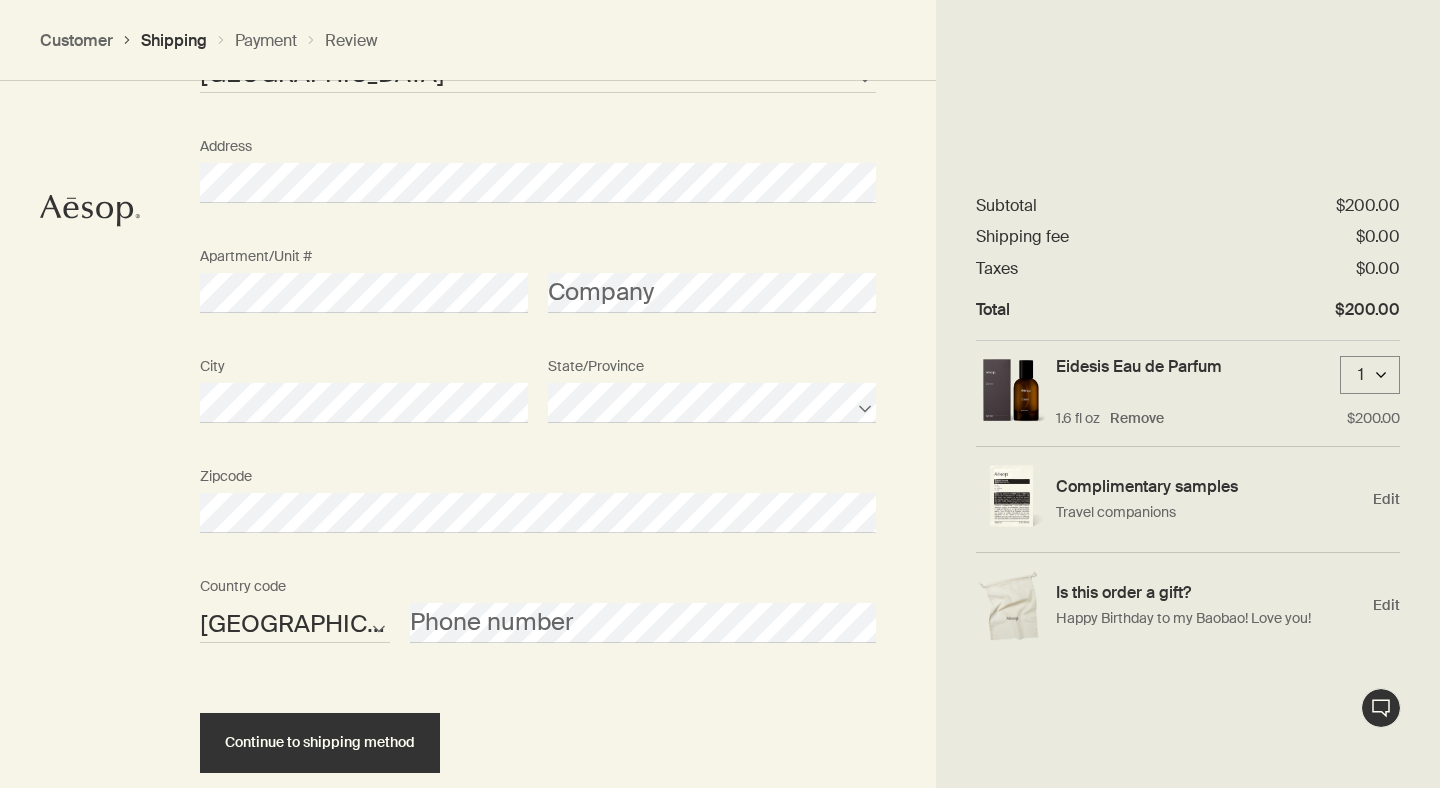 scroll, scrollTop: 1323, scrollLeft: 0, axis: vertical 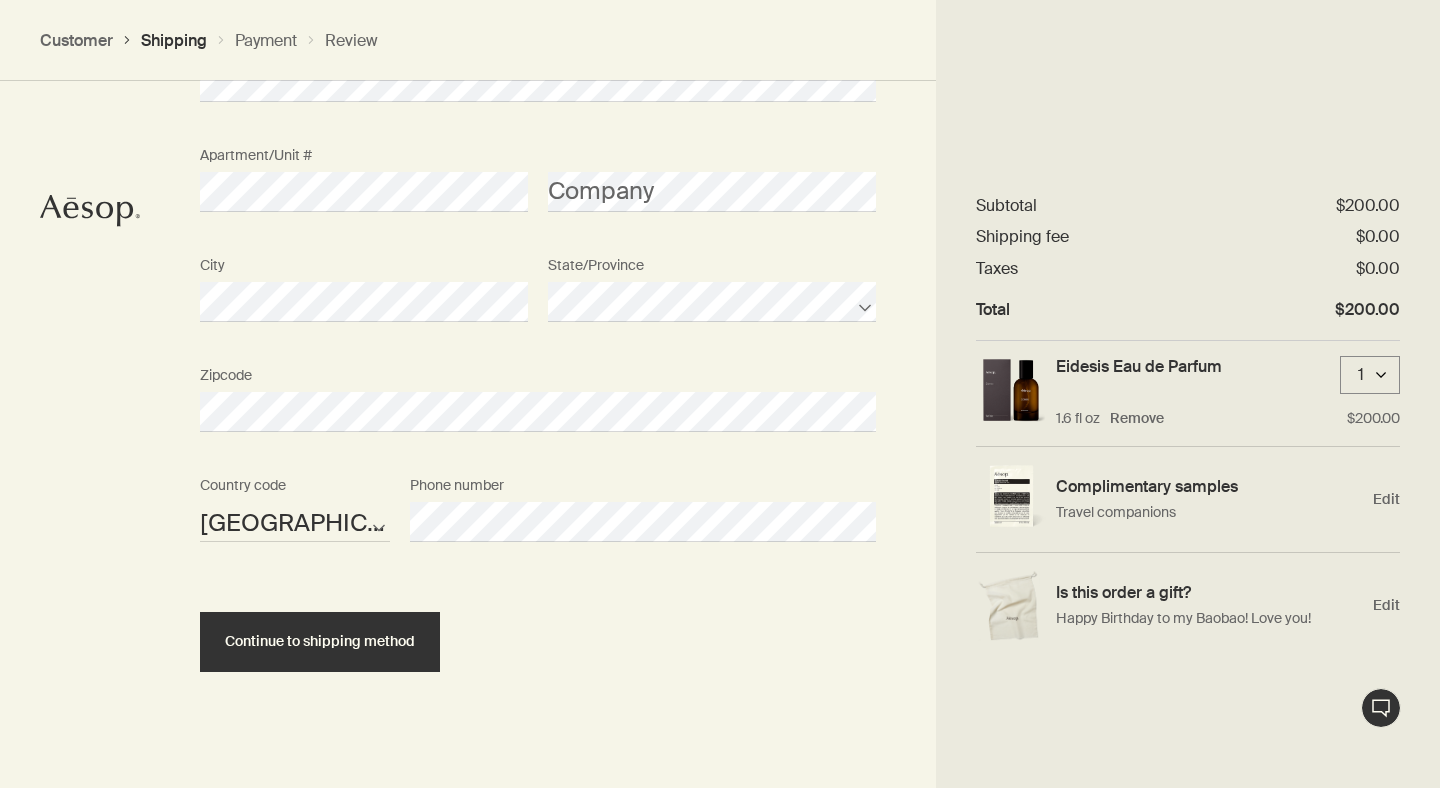 click on "Where would you like your order sent? Title First name Last name United States of America Not listed Country / Region Address Apartment/Unit # Company City State/Province Zipcode AFG ALB DZA ASM AND AGO AIA ATA ATG ARG ARM ABW AUS AUT AZE BHS BHR BGD BRB BLR BEL BLZ BEN BMU BTN BOL BIH BWA BRA IOT VGB BRN BGR BFA BDI KHM CMR CAN CPV CYM CAF TCD CHL CHN CXR CCK COL COM COK CRI HRV CUB CUW CYP CZE COD DNK DJI DMA DOM TLS ECU EGY SLV GNQ ERI EST ETH FLK FRO FJI FIN FRA PYF GAB GMB GEO DEU GHA GIB GRC GRL GRD GUM GTM GGY GIN GNB GUY HTI HND HKG HUN ISL IND IDN IRN IRQ IRL IMN ISR ITA CIV JAM JPN JEY JOR KAZ KEN KIR XKX KWT KGZ LAO LVA LBN LSO LBR LBY LIE LTU LUX MAC MKD MDG MWI MYS MDV MLI MLT MHL MRT MUS MYT MEX FSM MDA MCO MNG MNE MSR MAR MOZ MMR NAM NRU NPL NLD ANT NCL NZL NIC NER NGA NIU PRK MNP NOR OMN PAK PLW PSE PAN PNG PRY PER PHL PCN POL PRT PRI QAT COG REU ROU RUS RWA BLM SHN KNA LCA MAF SPM VCT WSM SMR STP SAU SEN SRB SYC SLE SGP SXM SVK SVN SLB SOM KOR ZAF SSD ESP LKA SDN SUR SJM SWZ SWE CHE SYR TWN" at bounding box center [720, 204] 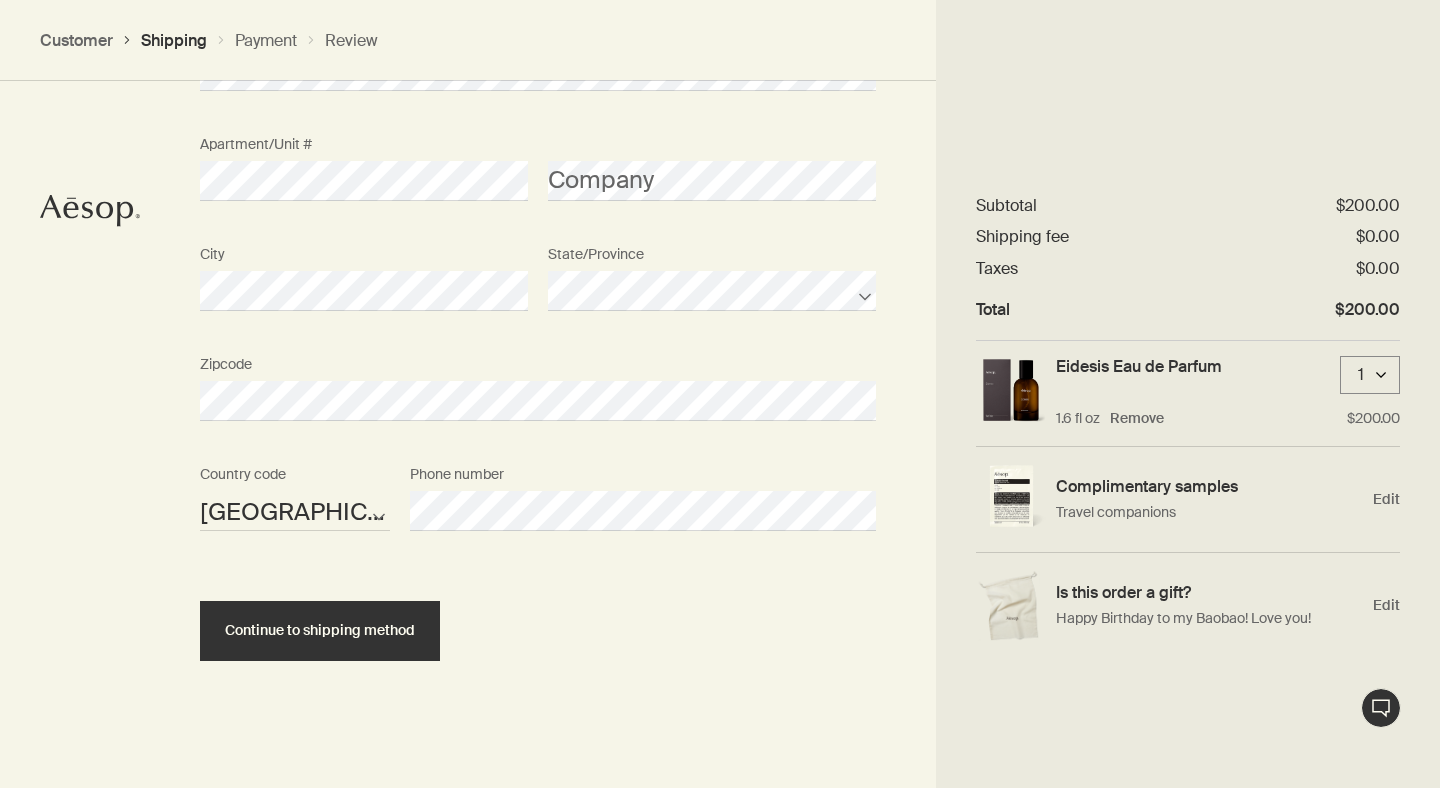 scroll, scrollTop: 1339, scrollLeft: 0, axis: vertical 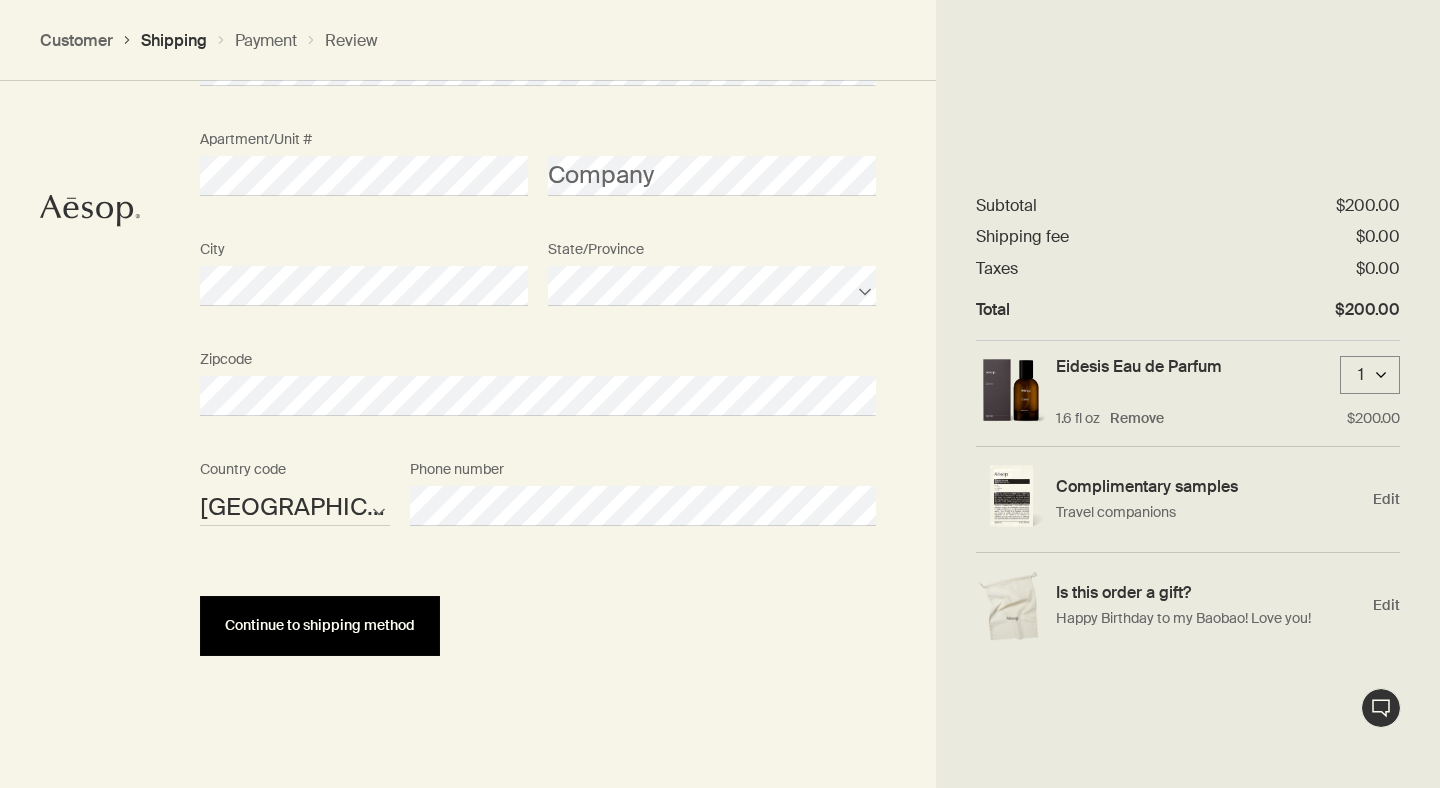 click on "Continue to shipping method" at bounding box center [320, 625] 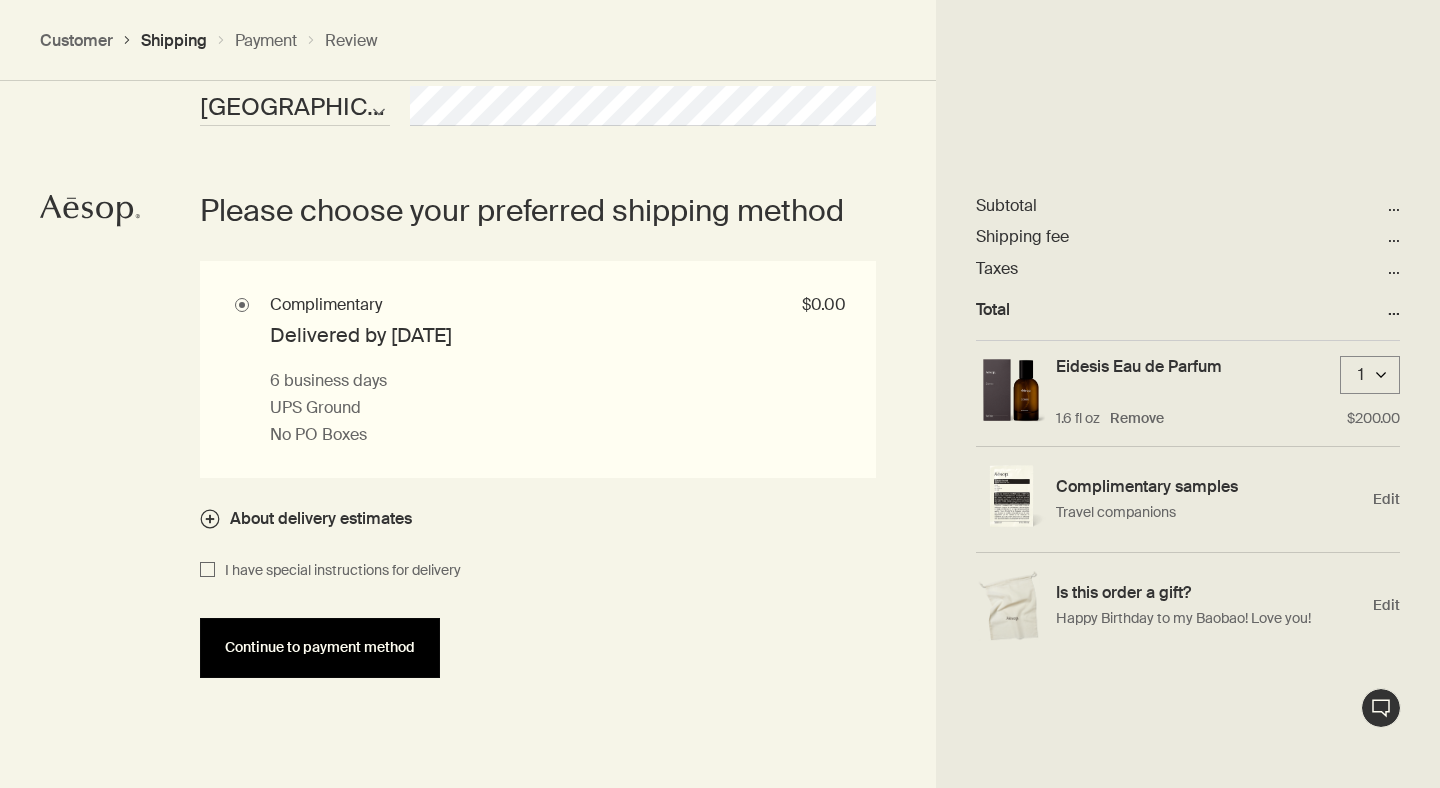 scroll, scrollTop: 1742, scrollLeft: 0, axis: vertical 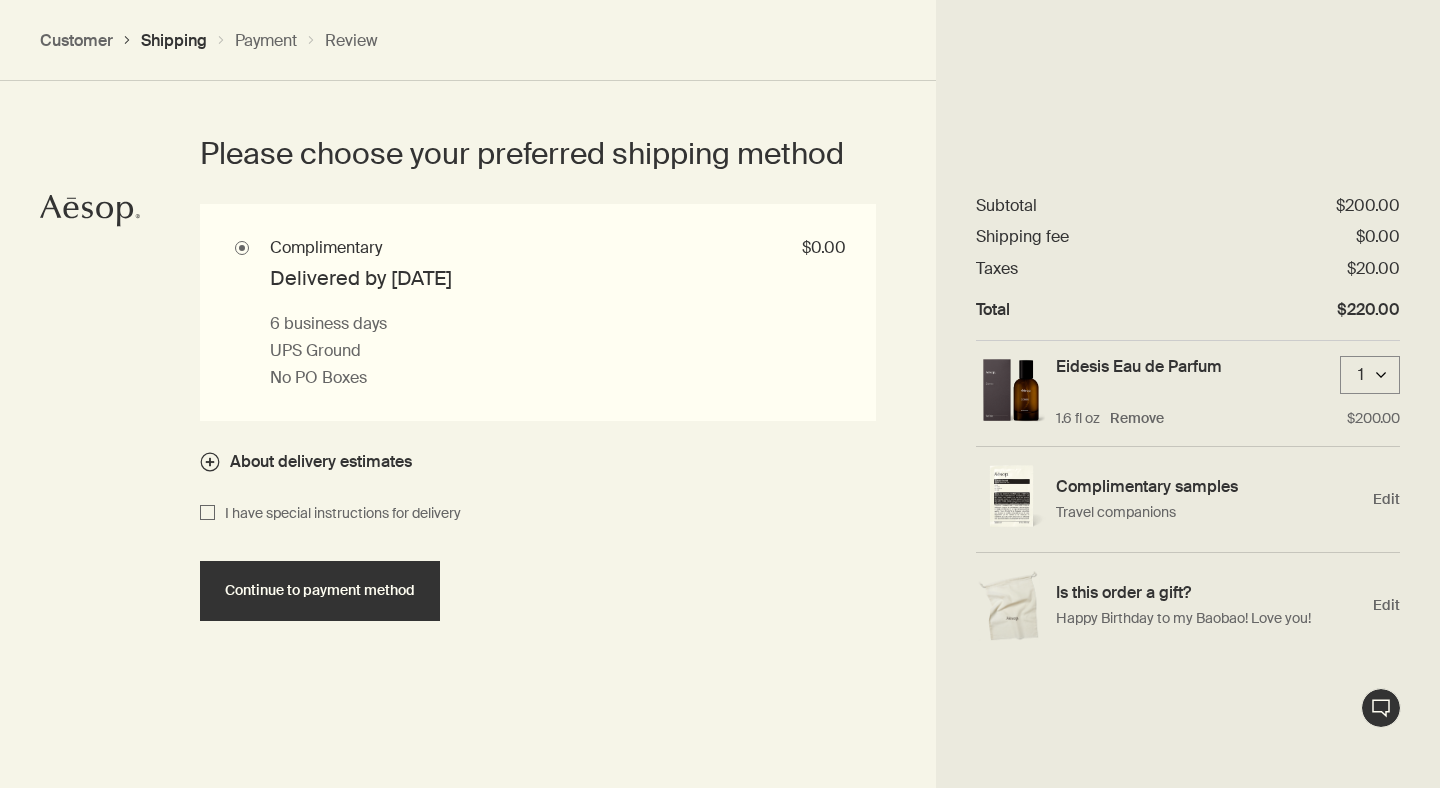 click 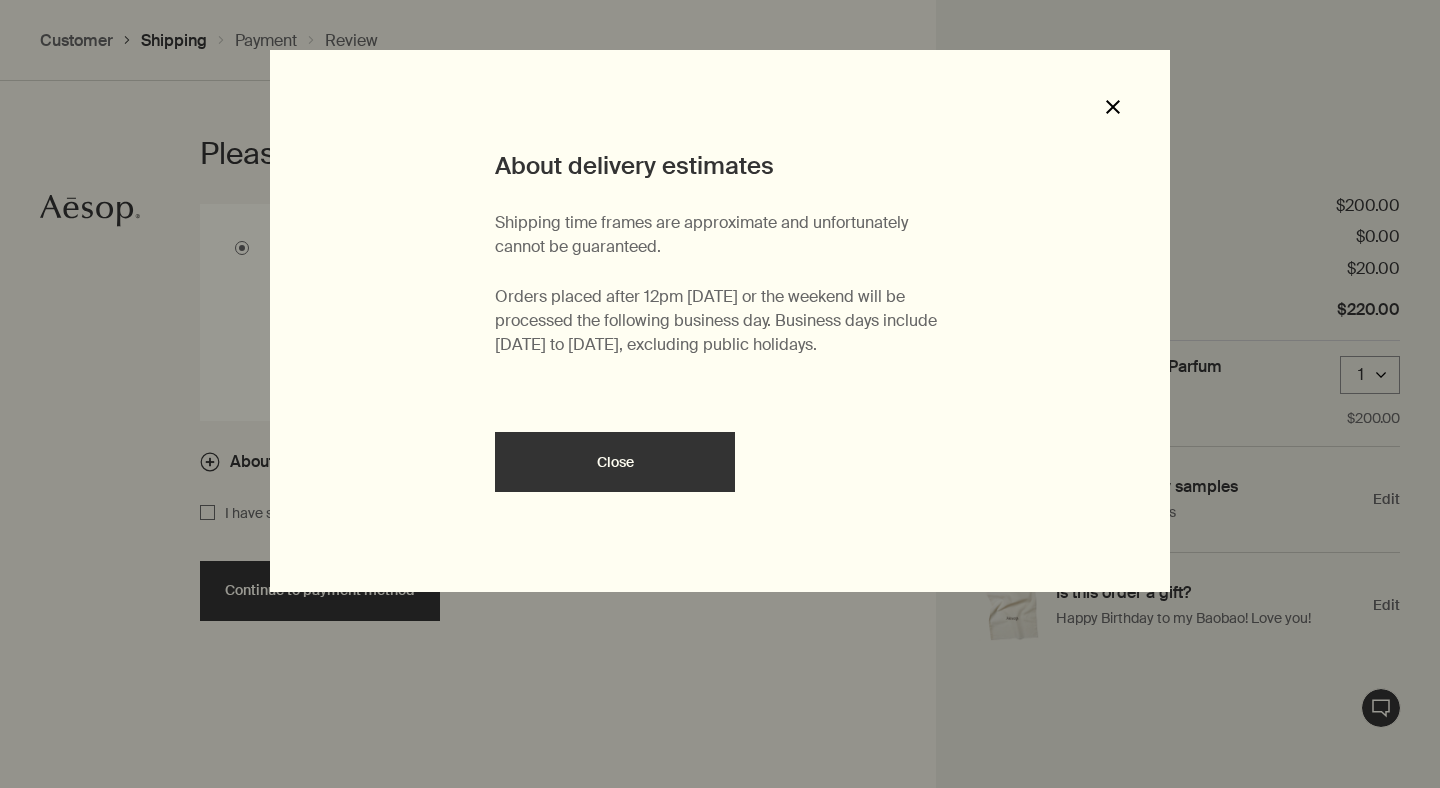 click on "Close" 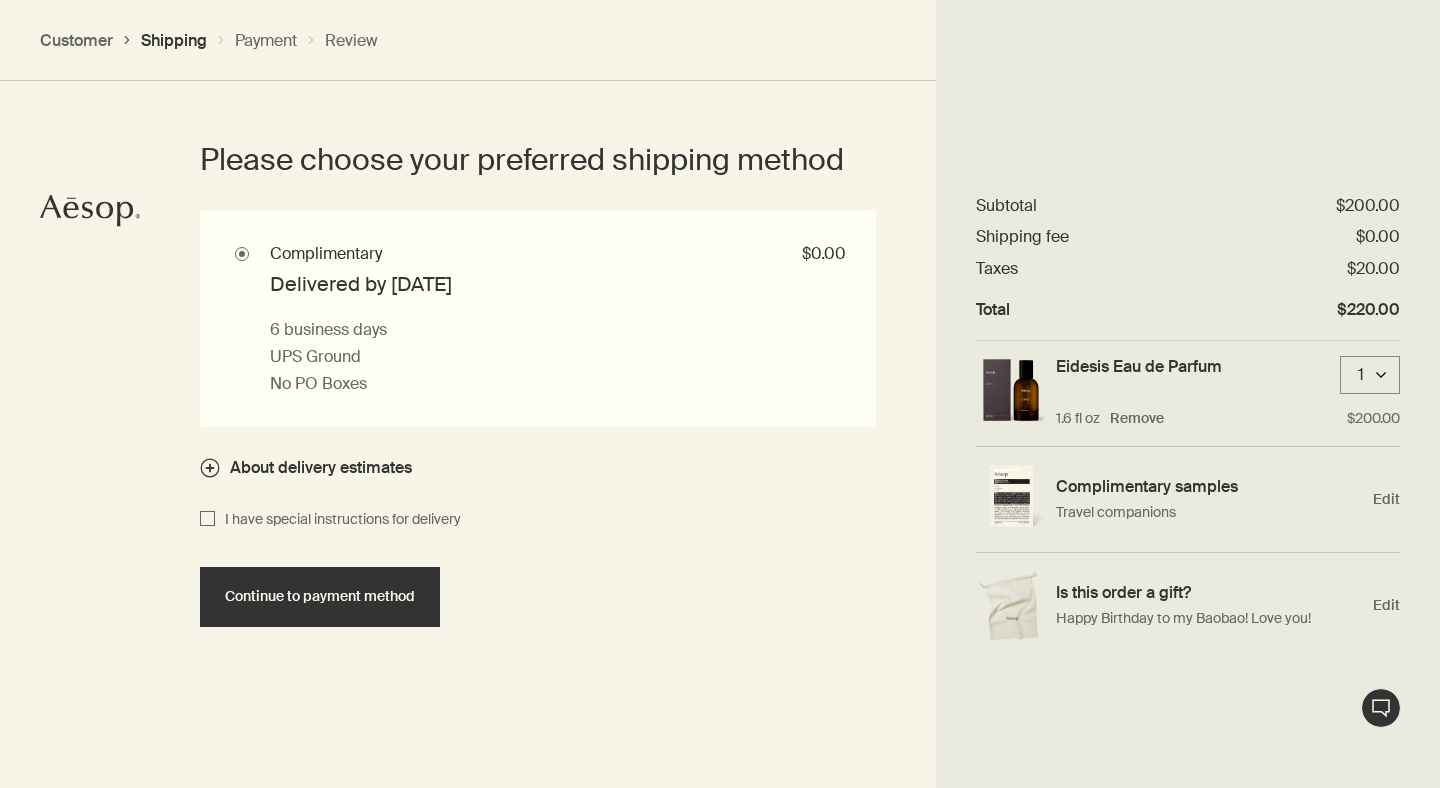scroll, scrollTop: 2032, scrollLeft: 0, axis: vertical 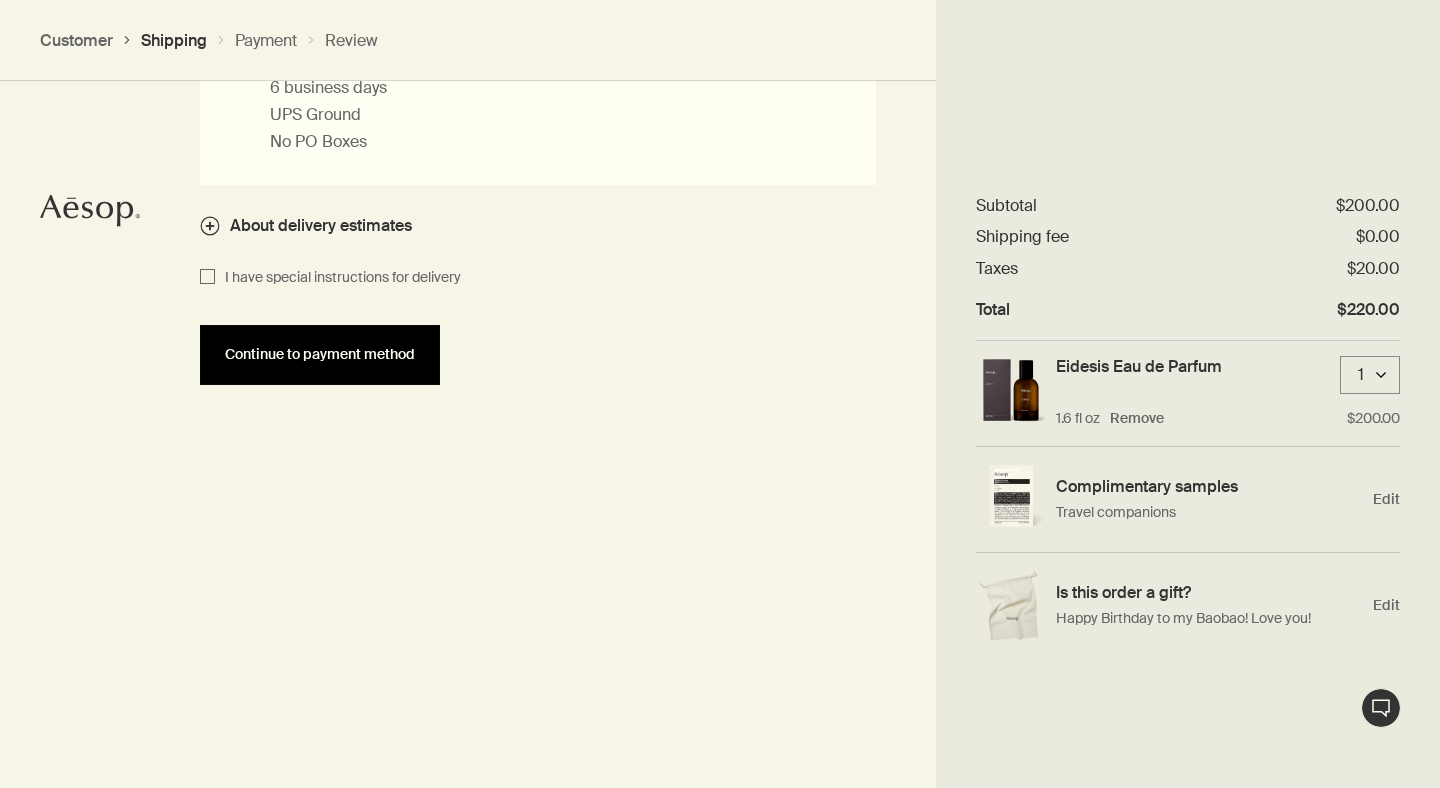 click on "Continue to payment method" at bounding box center (320, 354) 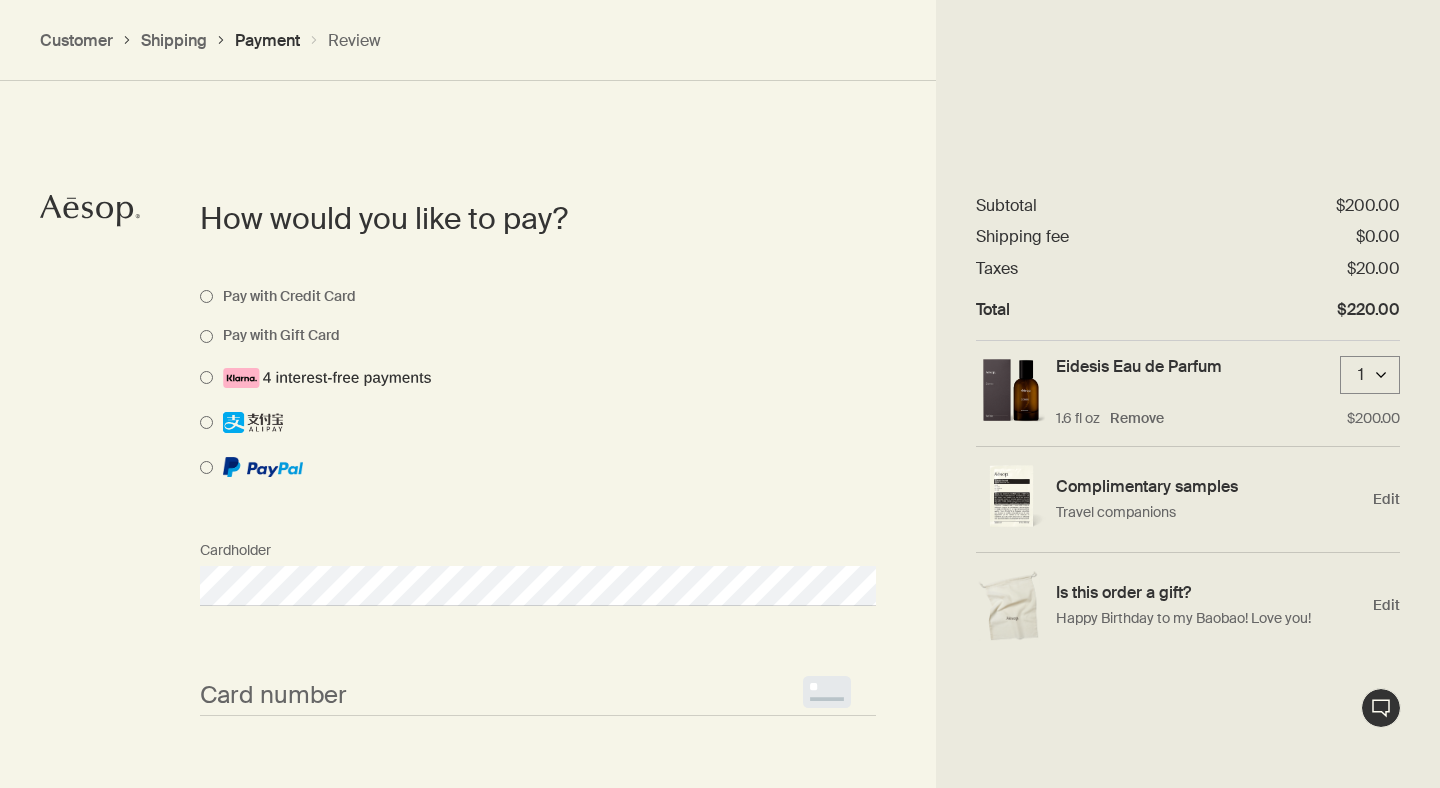 scroll, scrollTop: 1491, scrollLeft: 0, axis: vertical 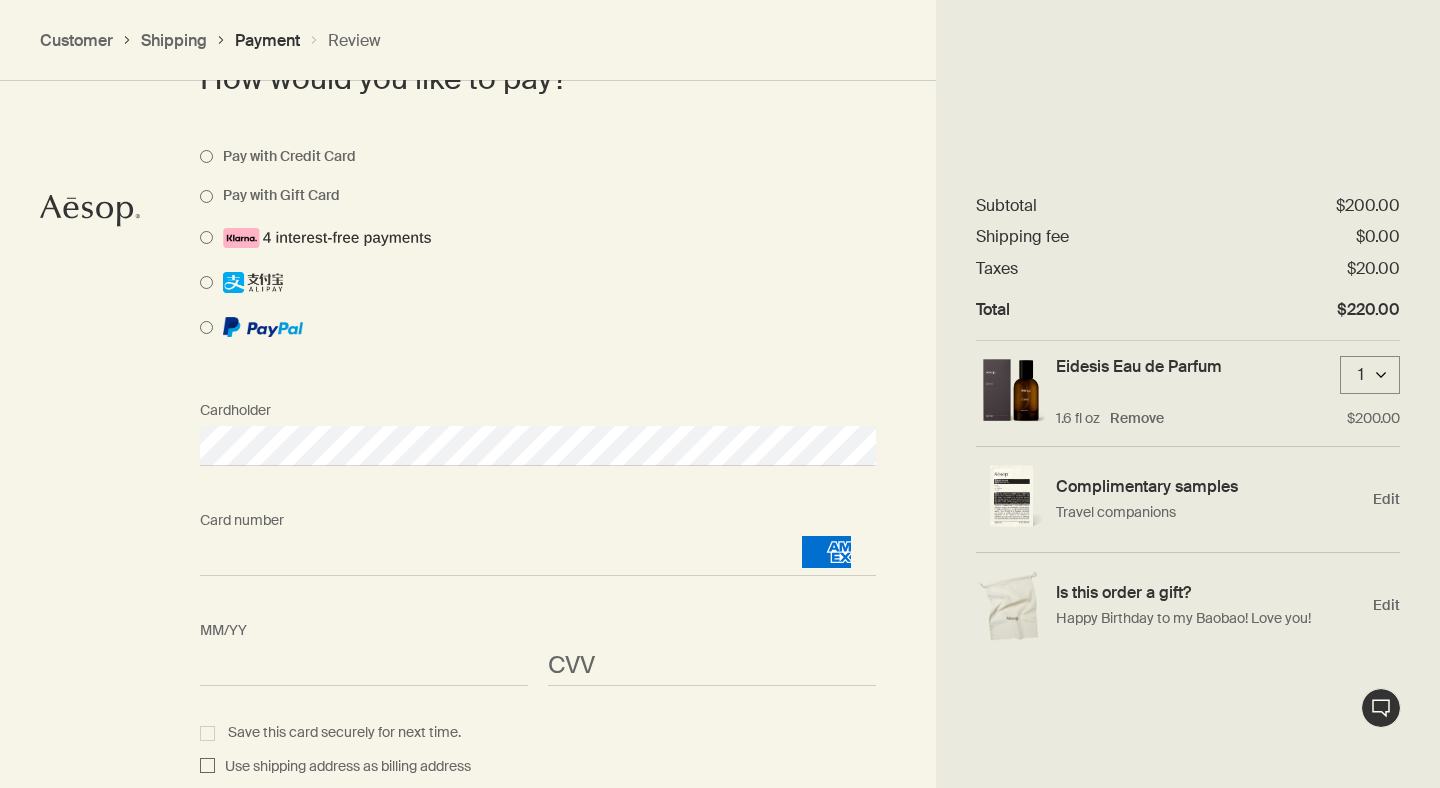 click on "How would you like to pay? Pay with Credit Card Pay with Gift Card Cardholder Card number <p>Your browser does not support iframes.</p> MM/YY <p>Your browser does not support iframes.</p> CVV <p>Your browser does not support iframes.</p> Save this card securely for next time. Use shipping address as billing address Afghanistan Albania Algeria American Samoa Andorra Angola Anguilla Antarctica Antigua and Barbuda Argentina Armenia Aruba Australia Austria Azerbaijan Bahamas Bahrain Bangladesh Barbados Belarus Belgium Belize Benin Bermuda Bhutan Bolivia Bosnia and Herzegovina Botswana Brazil British Indian Ocean Territory British Virgin Islands Brunei Bulgaria Burkina Faso Burundi Cambodia Cameroon Canada Cape Verde Cayman Islands Central African Republic Chad Chile Chinese Mainland Christmas Island Cocos Islands Colombia Comoros Cook Islands Costa Rica Croatia Cuba Curacao Cyprus Czech Republic Democratic Republic of the Congo Denmark Djibouti Dominica Dominican Republic East Timor Ecuador Egypt El Salvador Fiji" at bounding box center [720, 796] 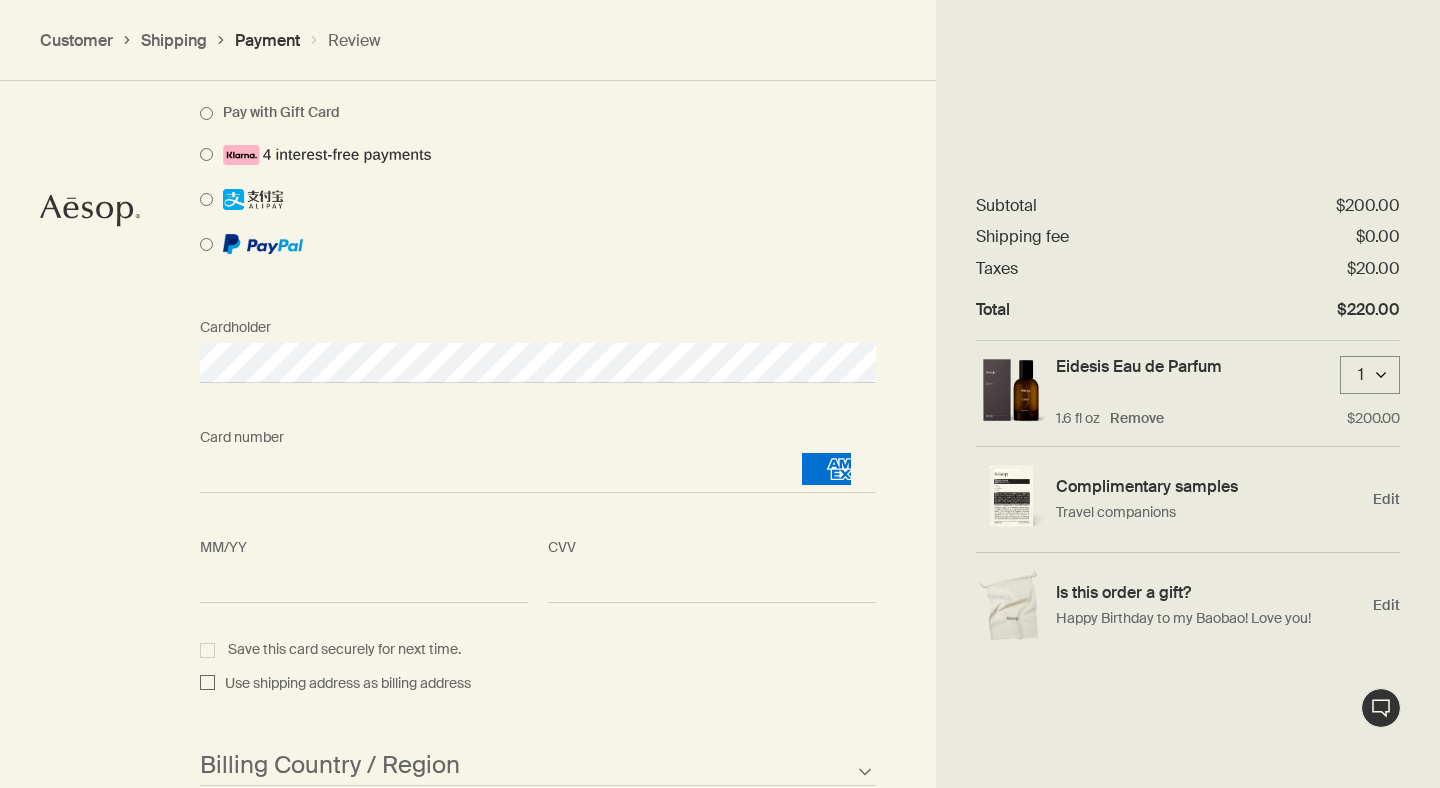 scroll, scrollTop: 1799, scrollLeft: 0, axis: vertical 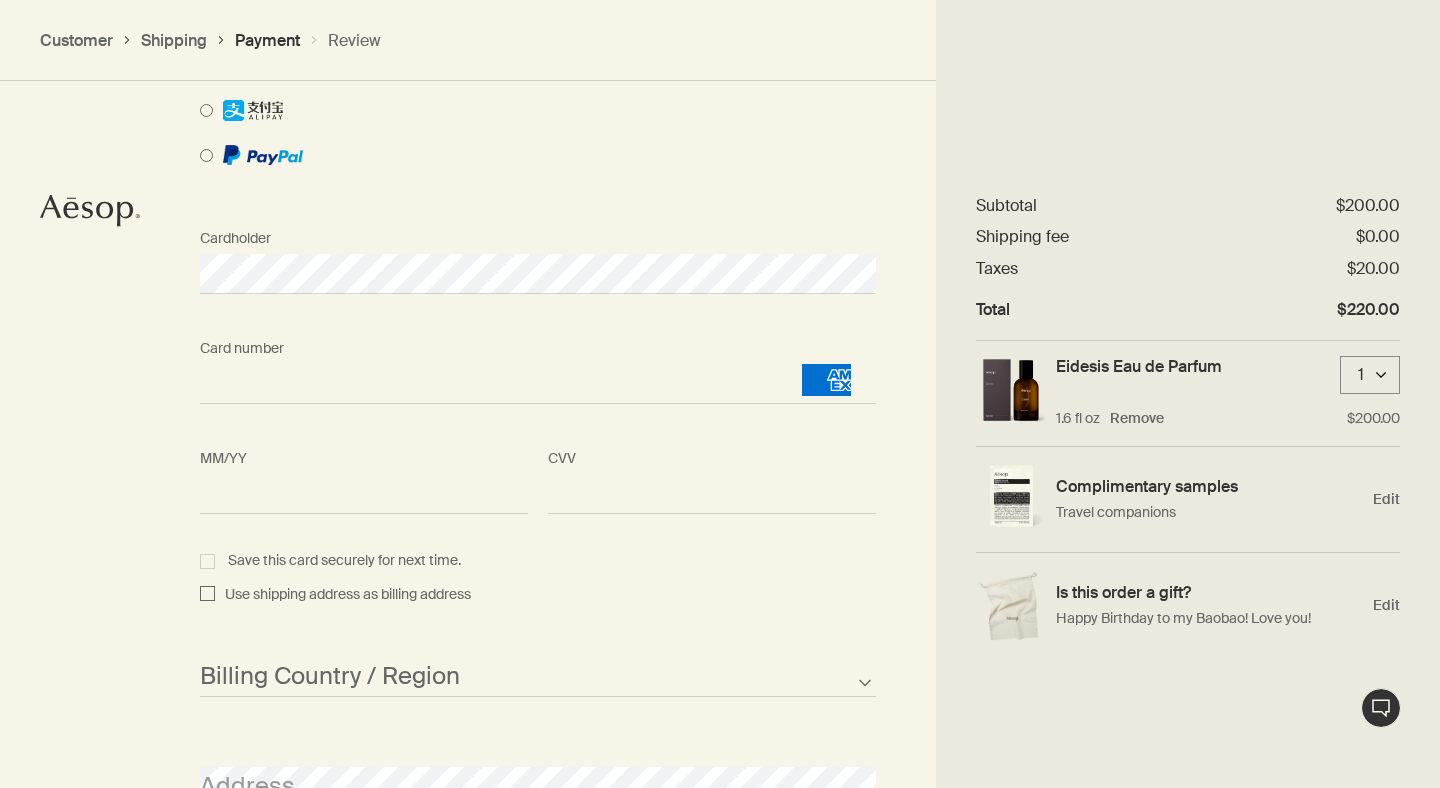 click on "Use shipping address as billing address" at bounding box center (343, 595) 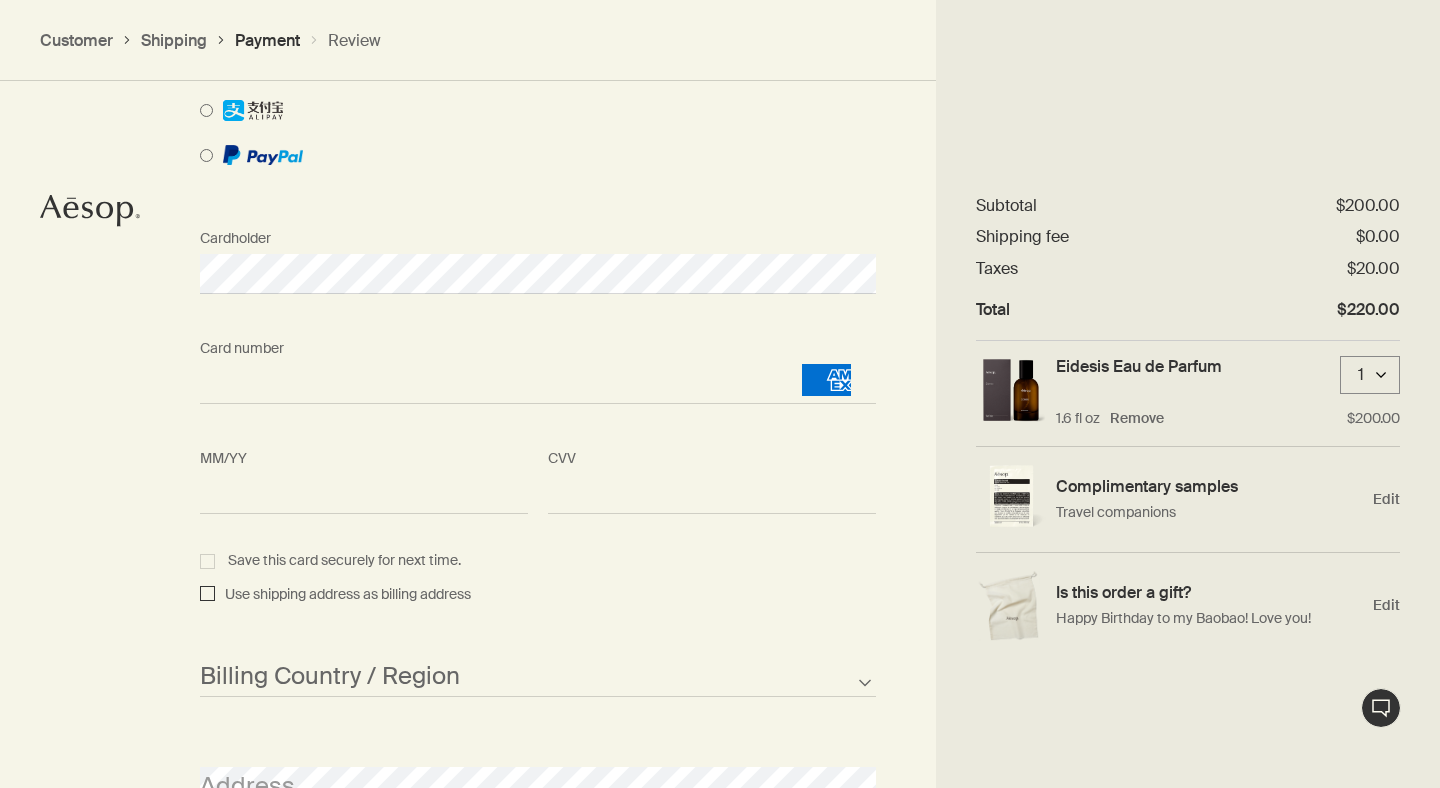 click on "Use shipping address as billing address" at bounding box center (207, 595) 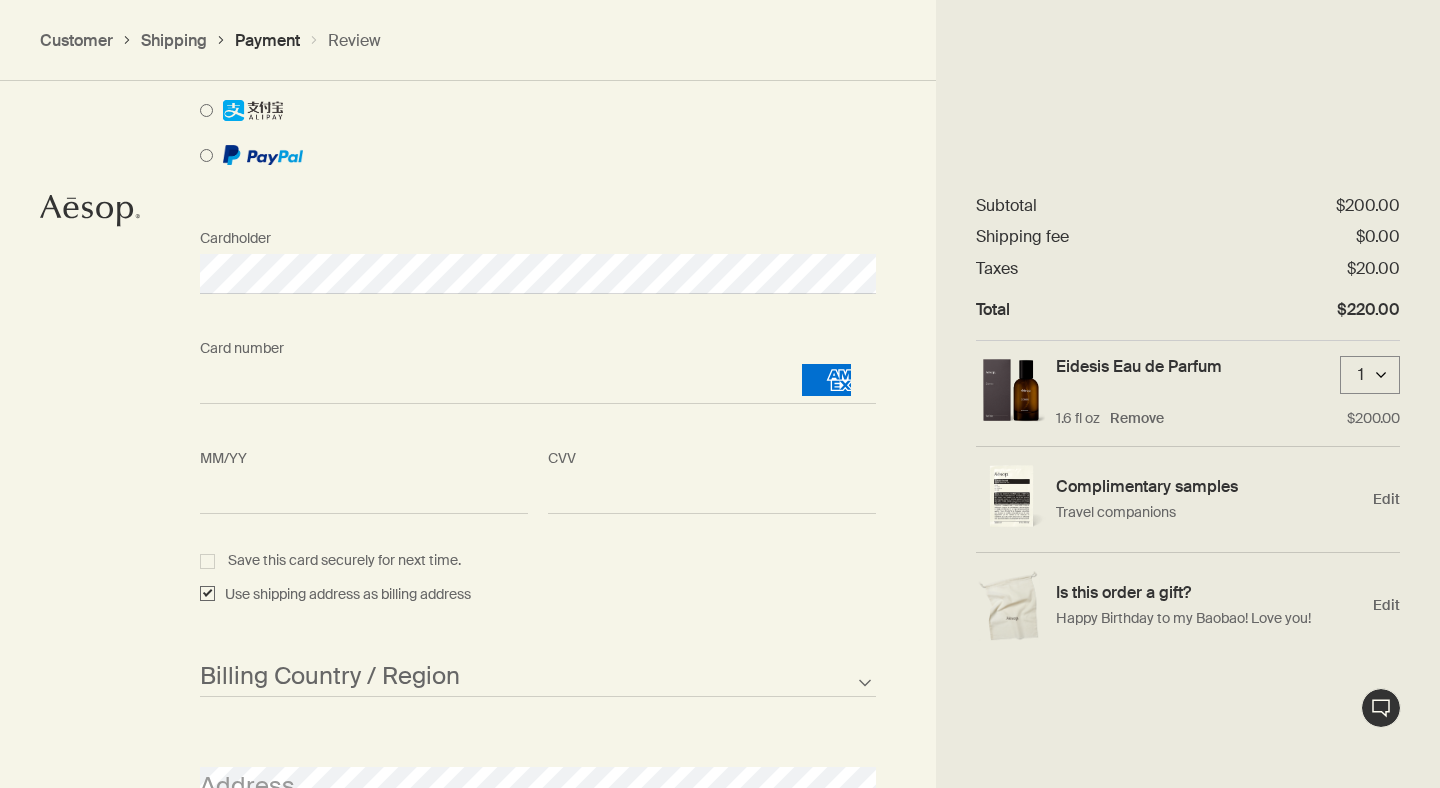checkbox on "true" 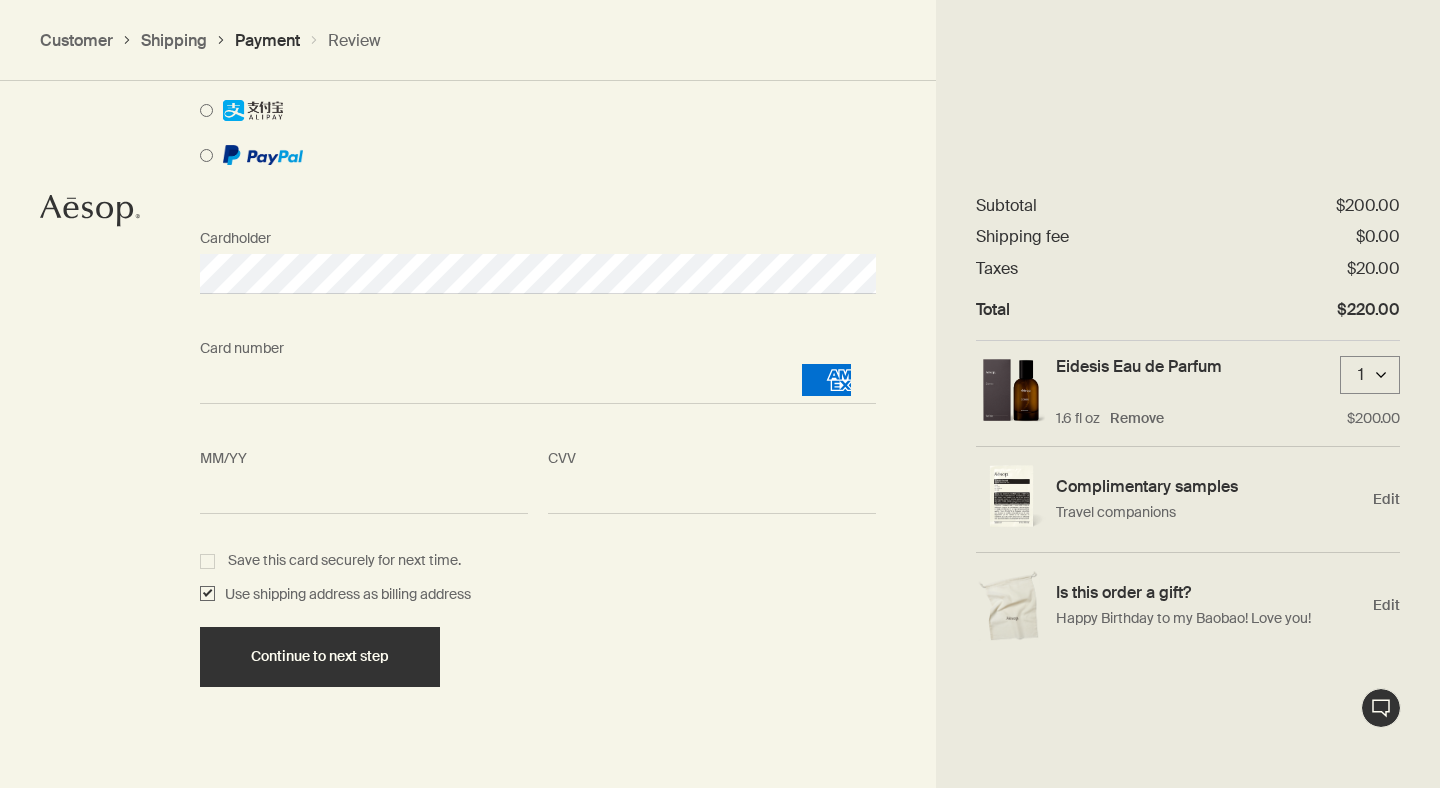 click on "How would you like to pay? Pay with Credit Card Pay with Gift Card Cardholder Card number <p>Your browser does not support iframes.</p> MM/YY <p>Your browser does not support iframes.</p> CVV <p>Your browser does not support iframes.</p> Save this card securely for next time. Use shipping address as billing address Continue to next step" at bounding box center (720, 287) 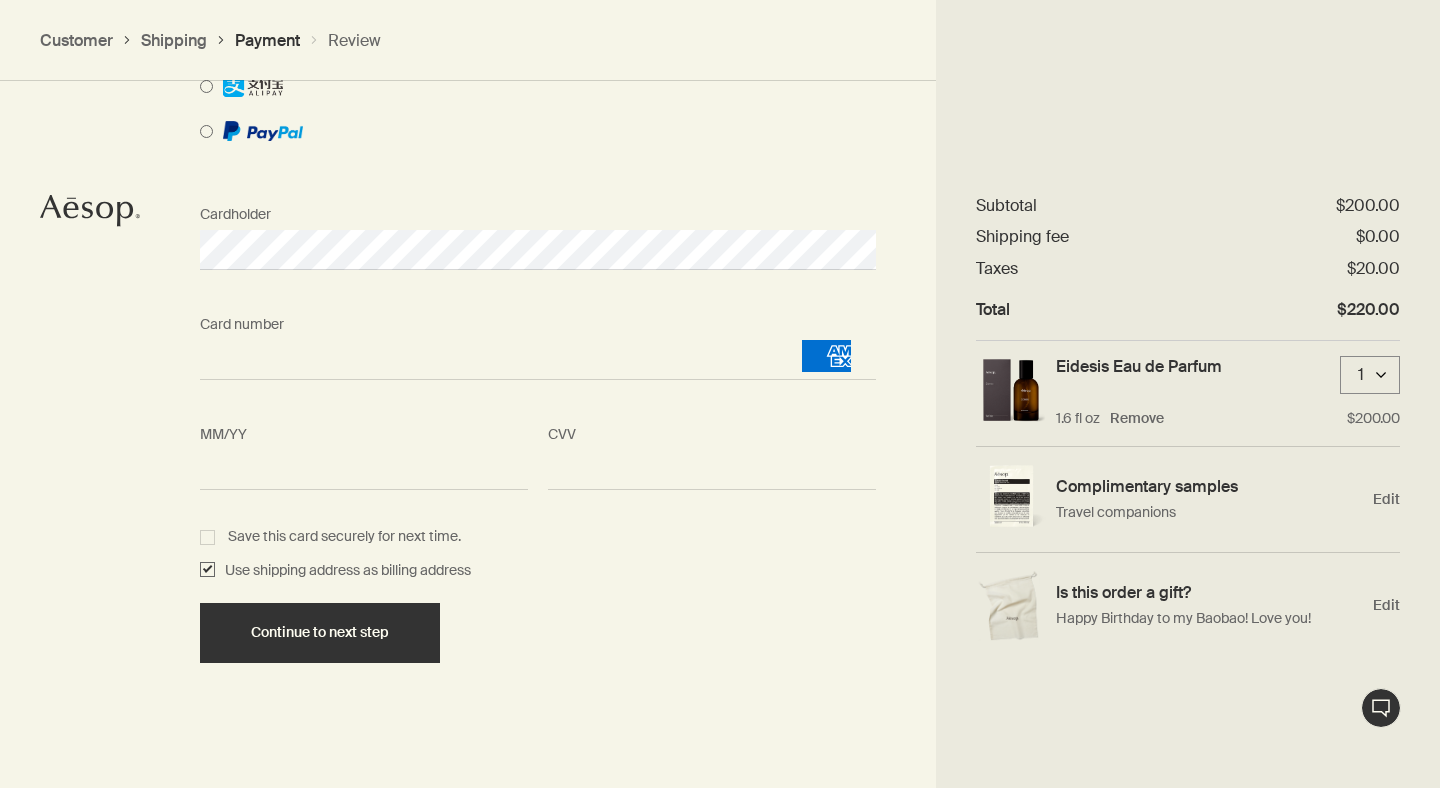 scroll, scrollTop: 1831, scrollLeft: 0, axis: vertical 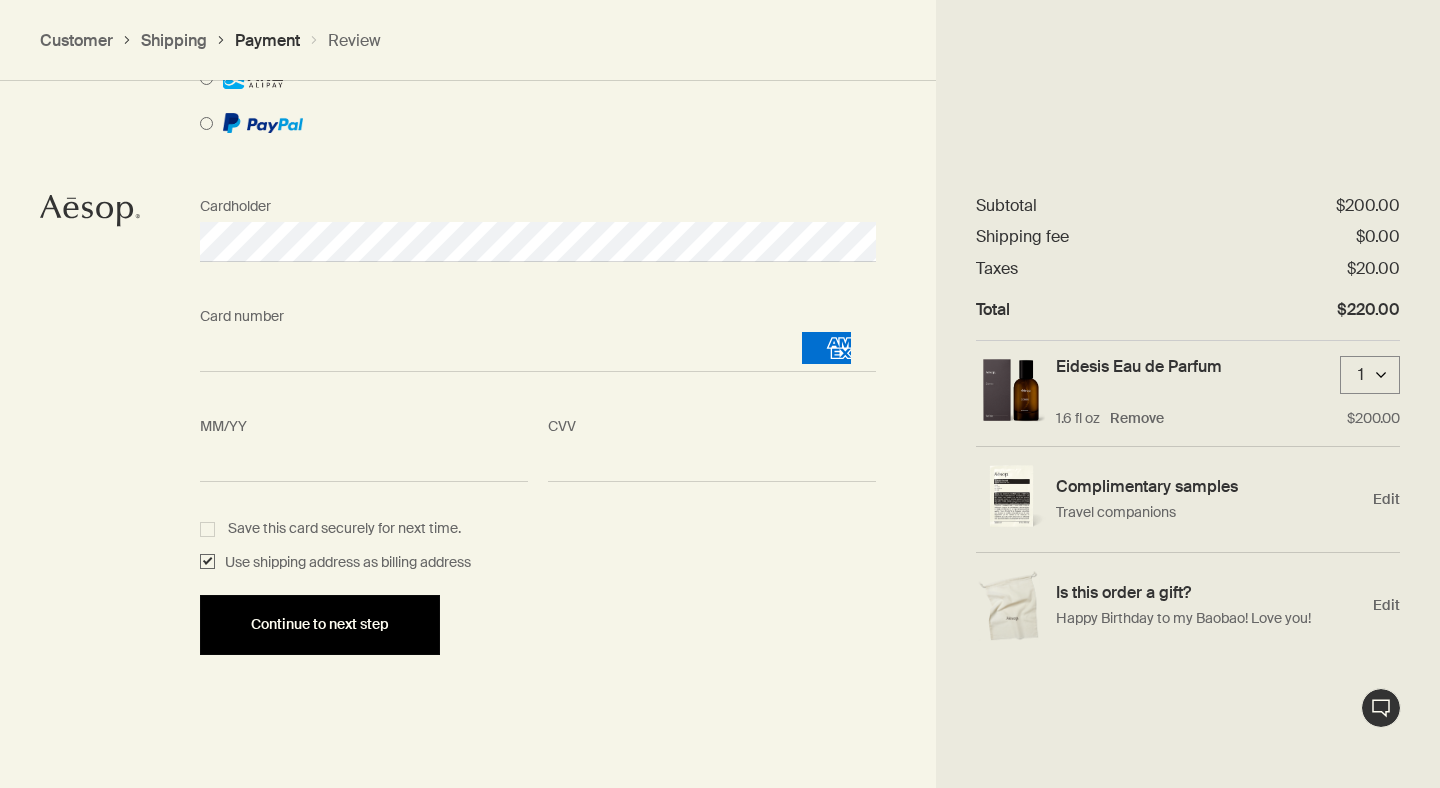 click on "Continue to next step" at bounding box center (320, 624) 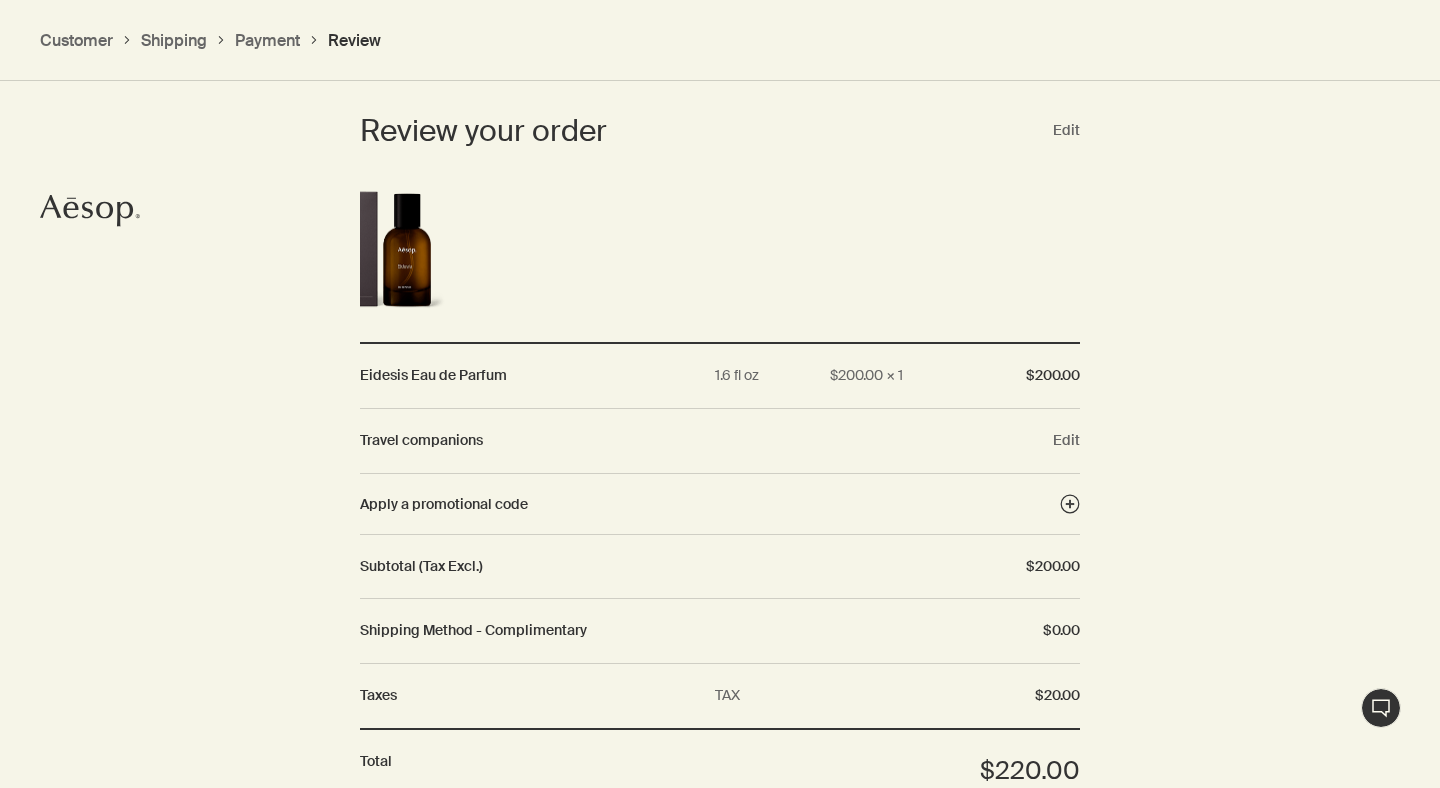 scroll, scrollTop: 1973, scrollLeft: 0, axis: vertical 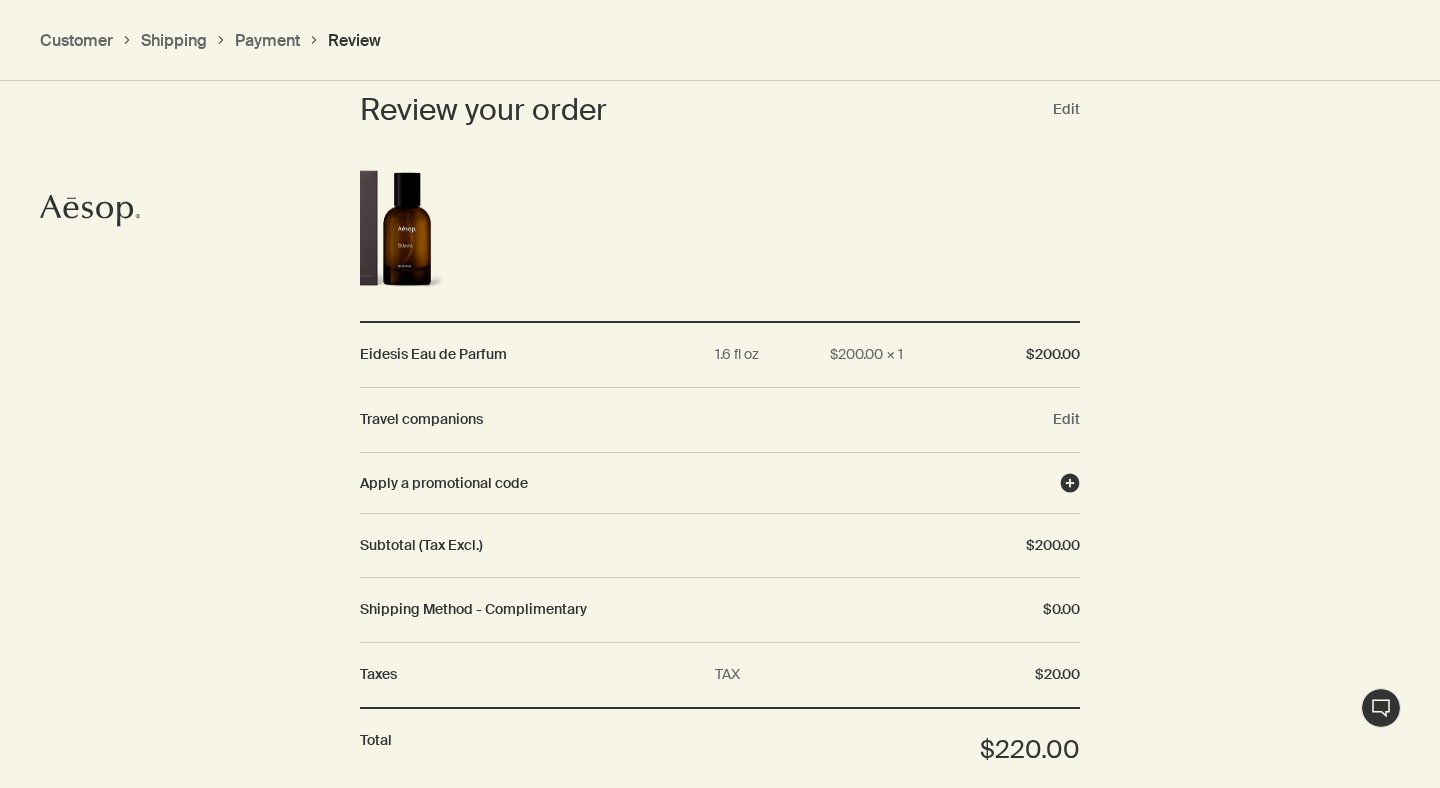 click 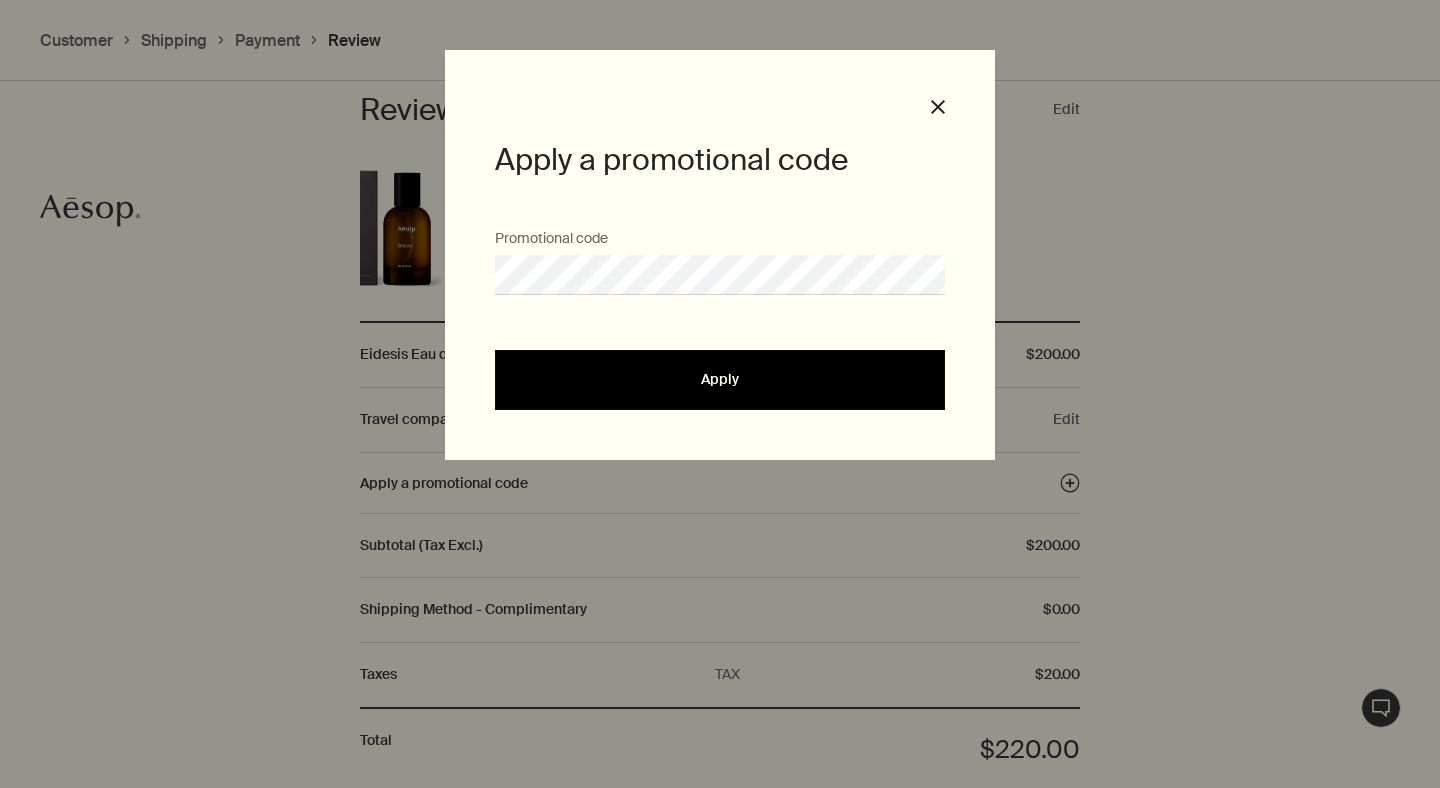 click on "Apply" at bounding box center [720, 380] 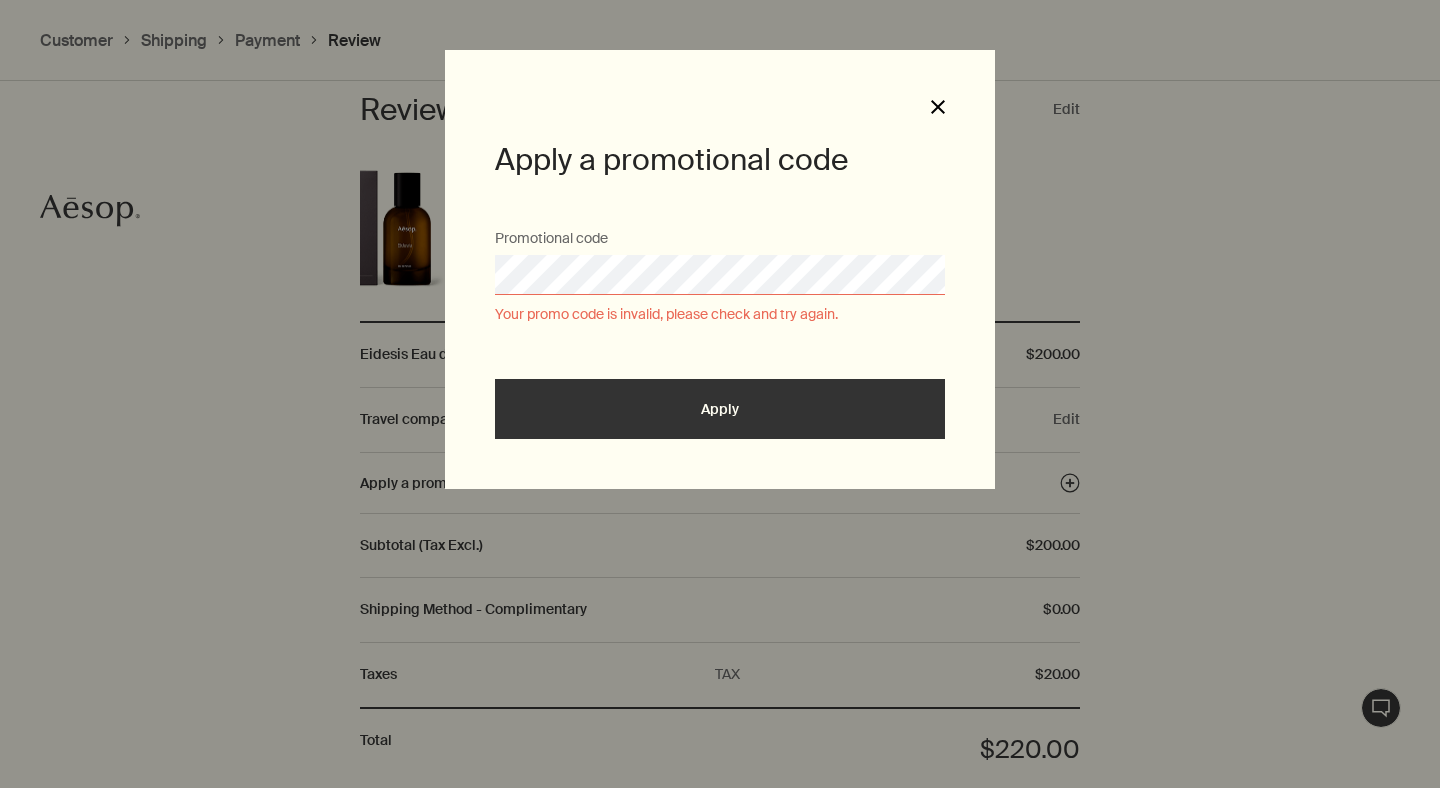 click on "Close" 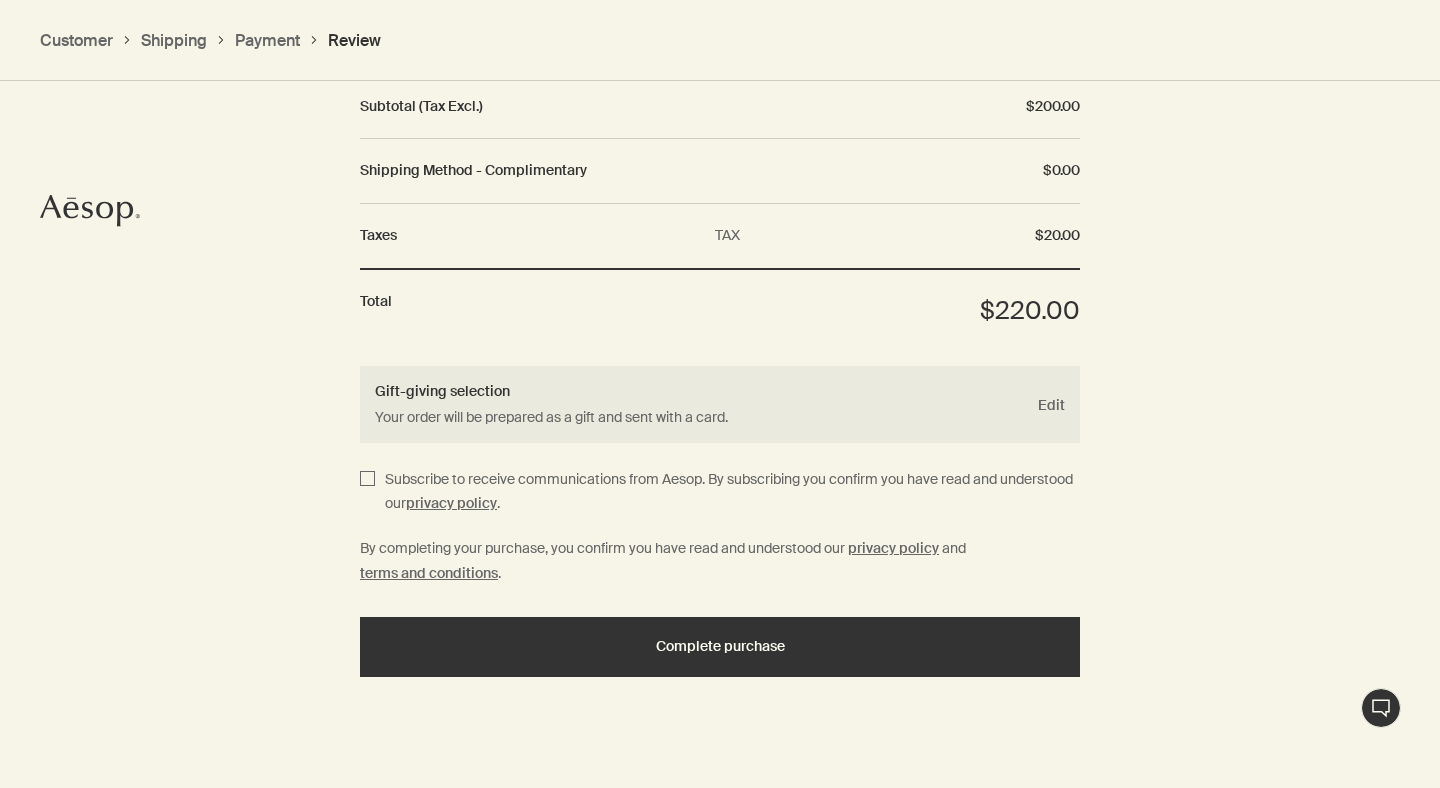 scroll, scrollTop: 2433, scrollLeft: 0, axis: vertical 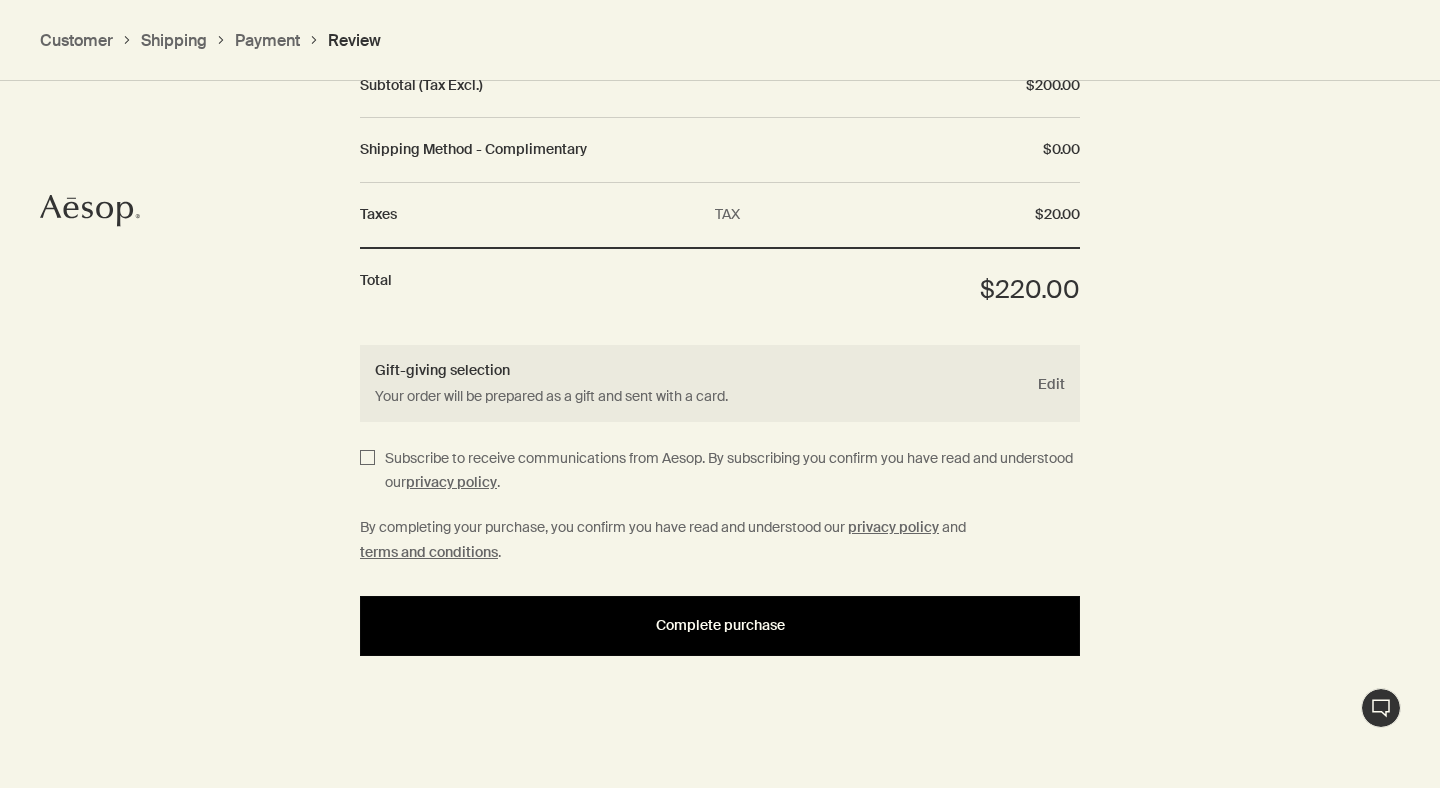 click on "Complete purchase" at bounding box center [720, 625] 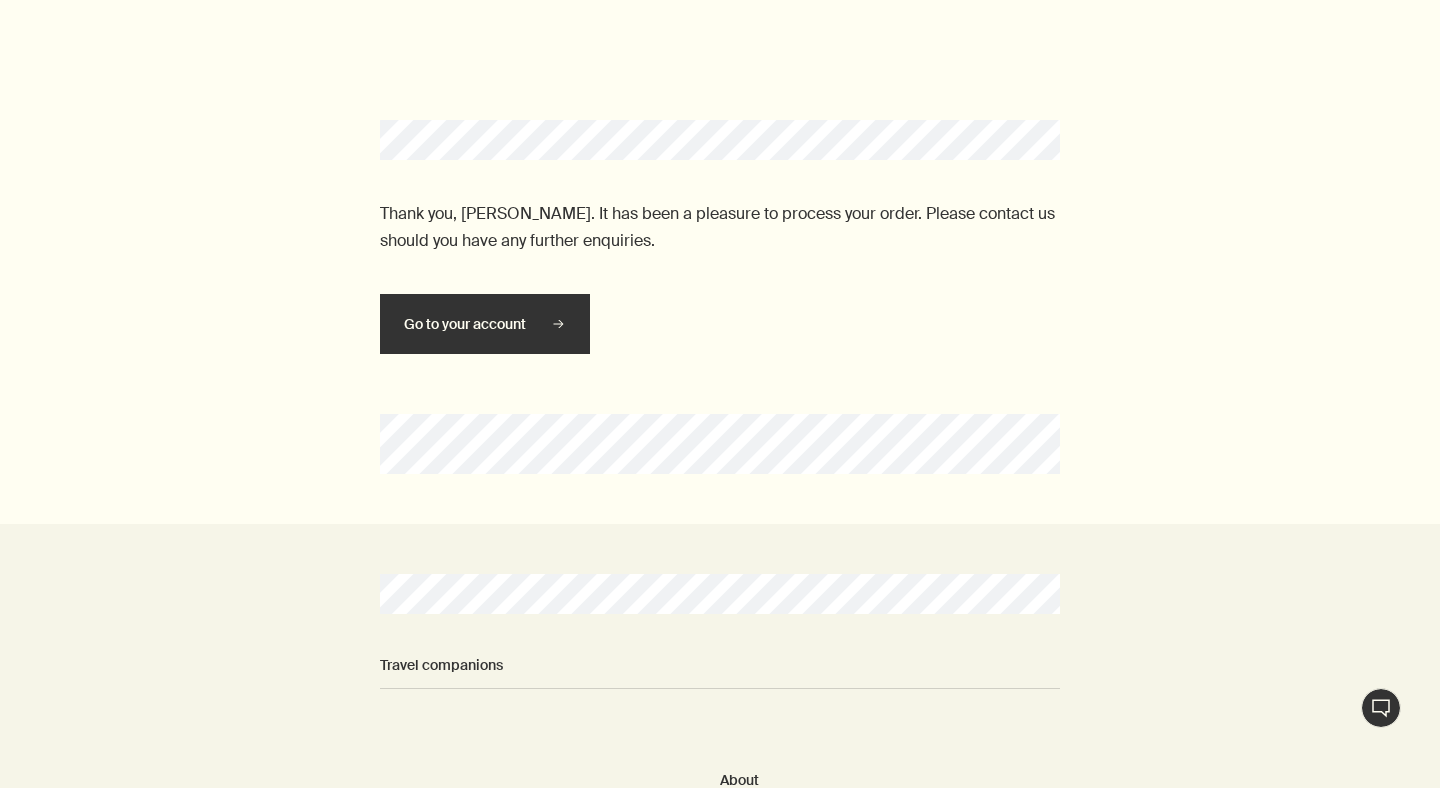 scroll, scrollTop: 0, scrollLeft: 0, axis: both 